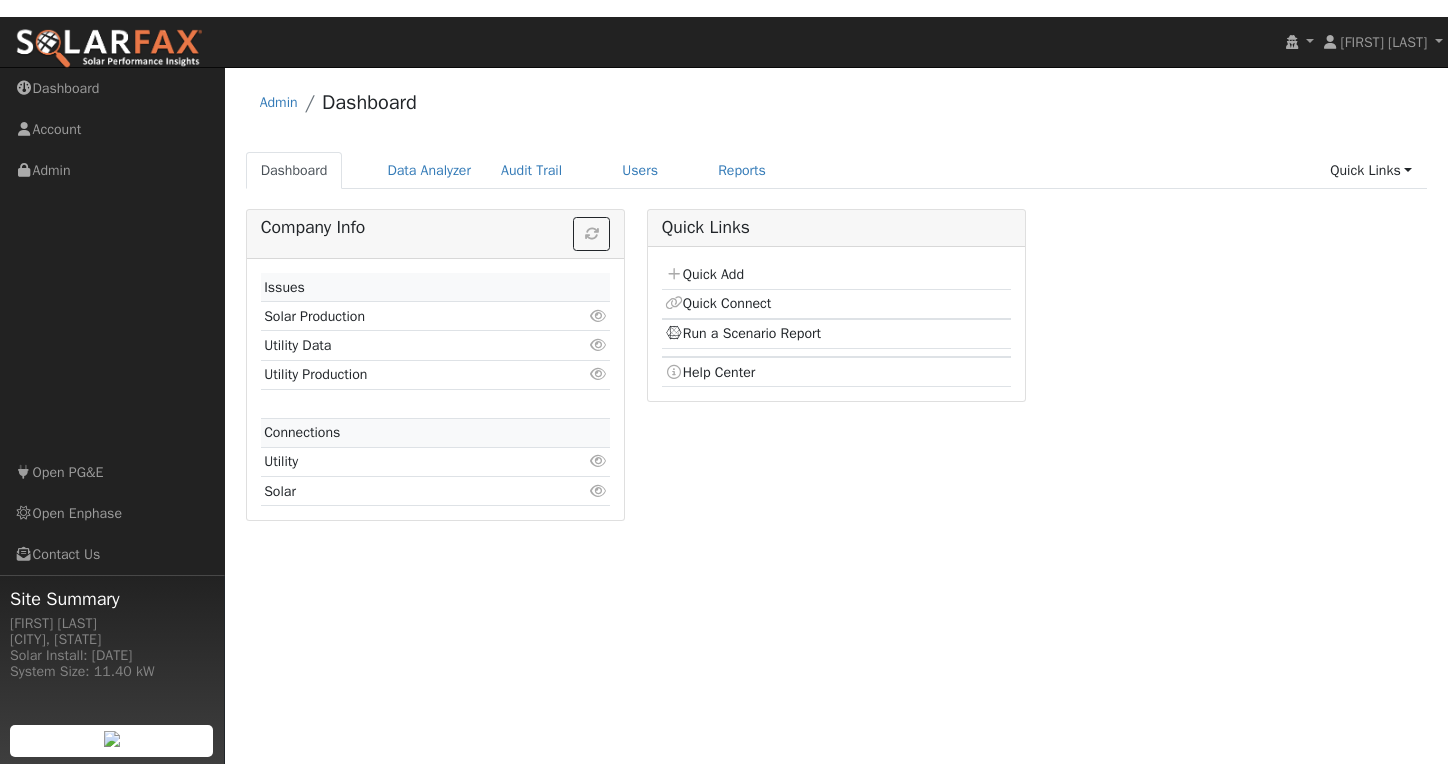 scroll, scrollTop: 0, scrollLeft: 0, axis: both 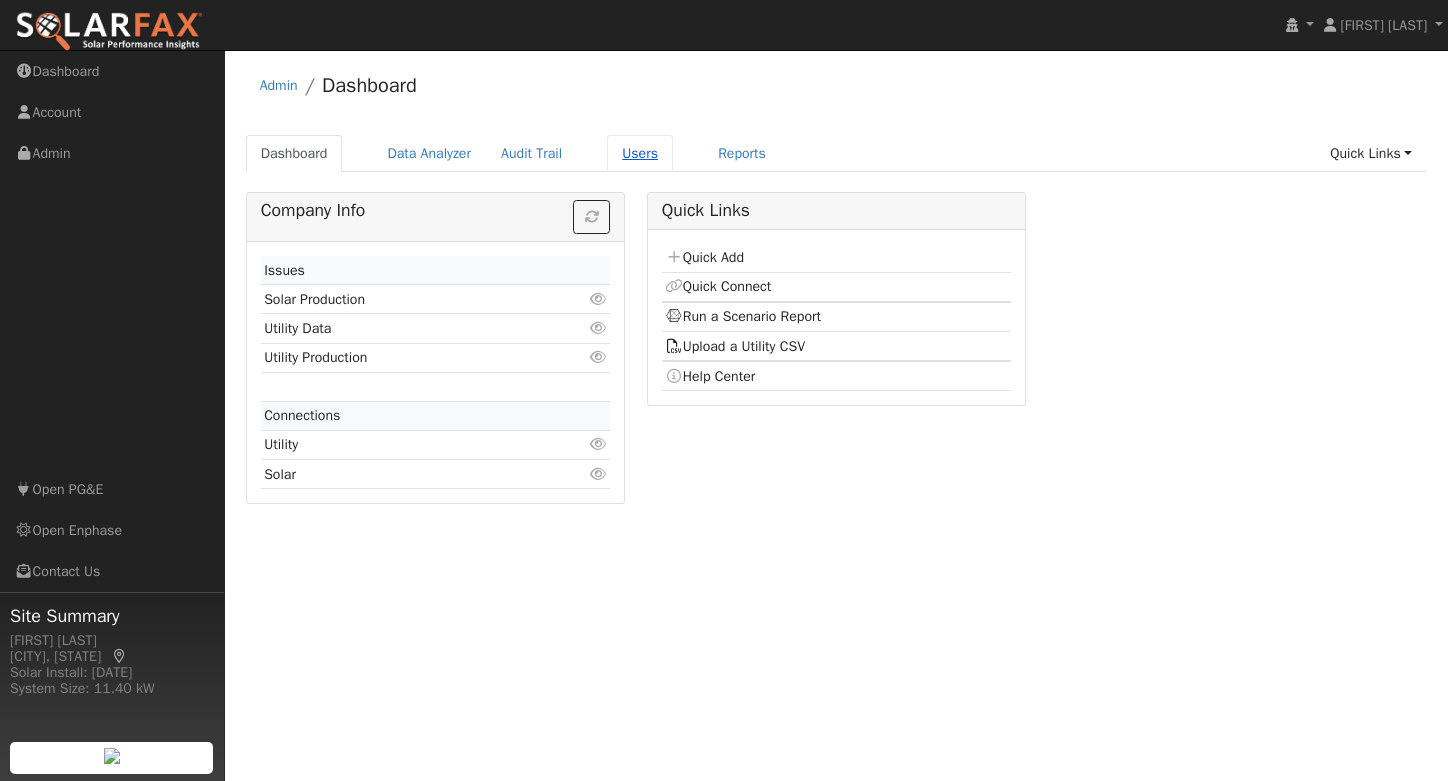 click on "Users" at bounding box center [640, 153] 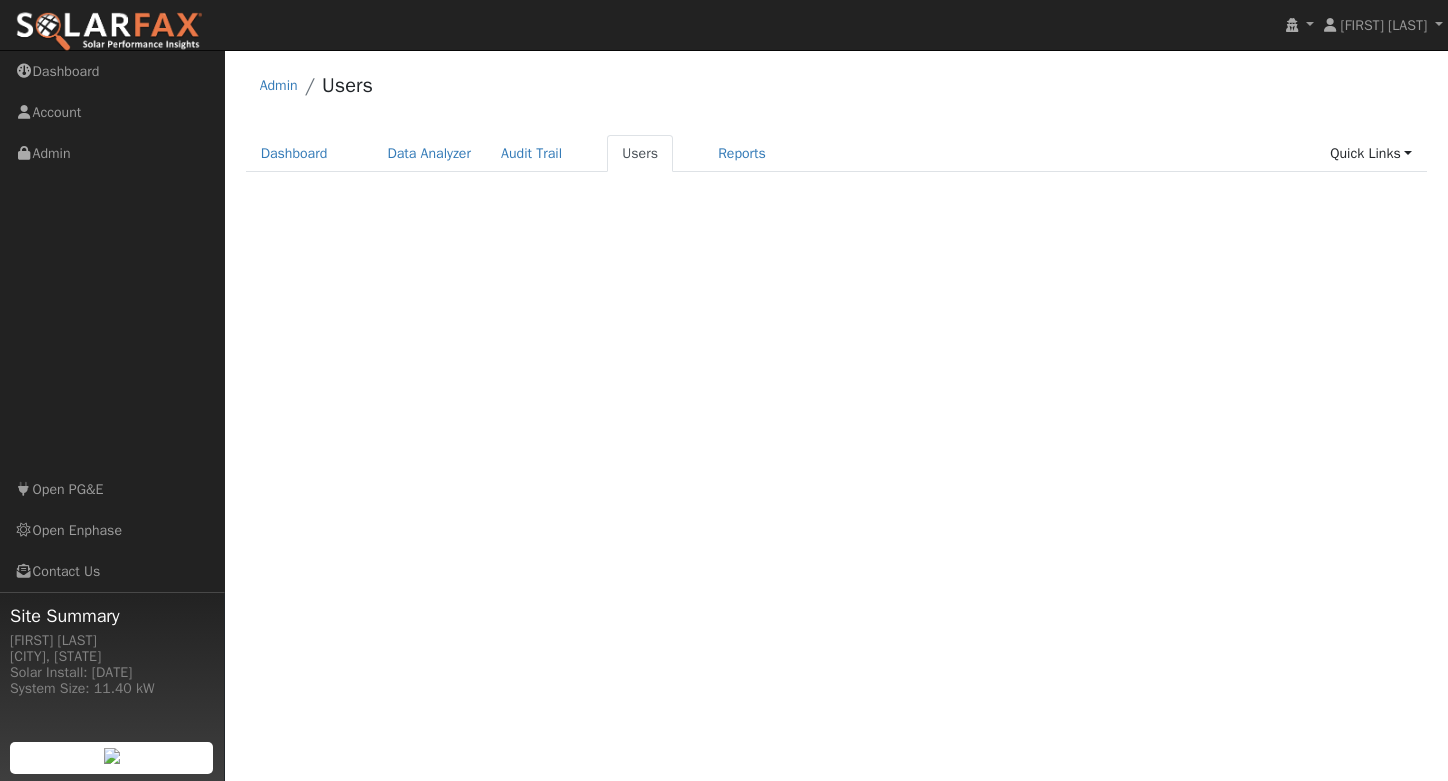 scroll, scrollTop: 0, scrollLeft: 0, axis: both 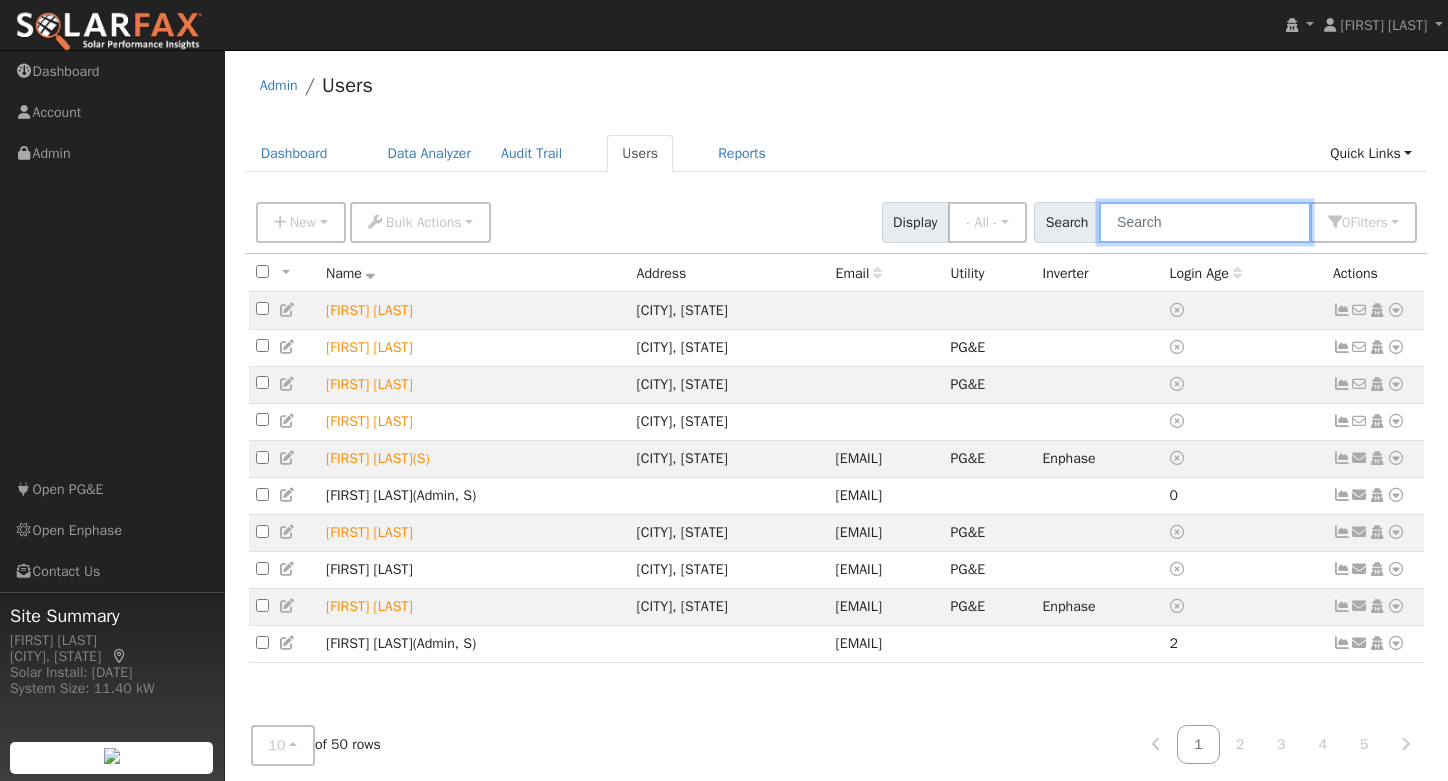 click at bounding box center [1205, 222] 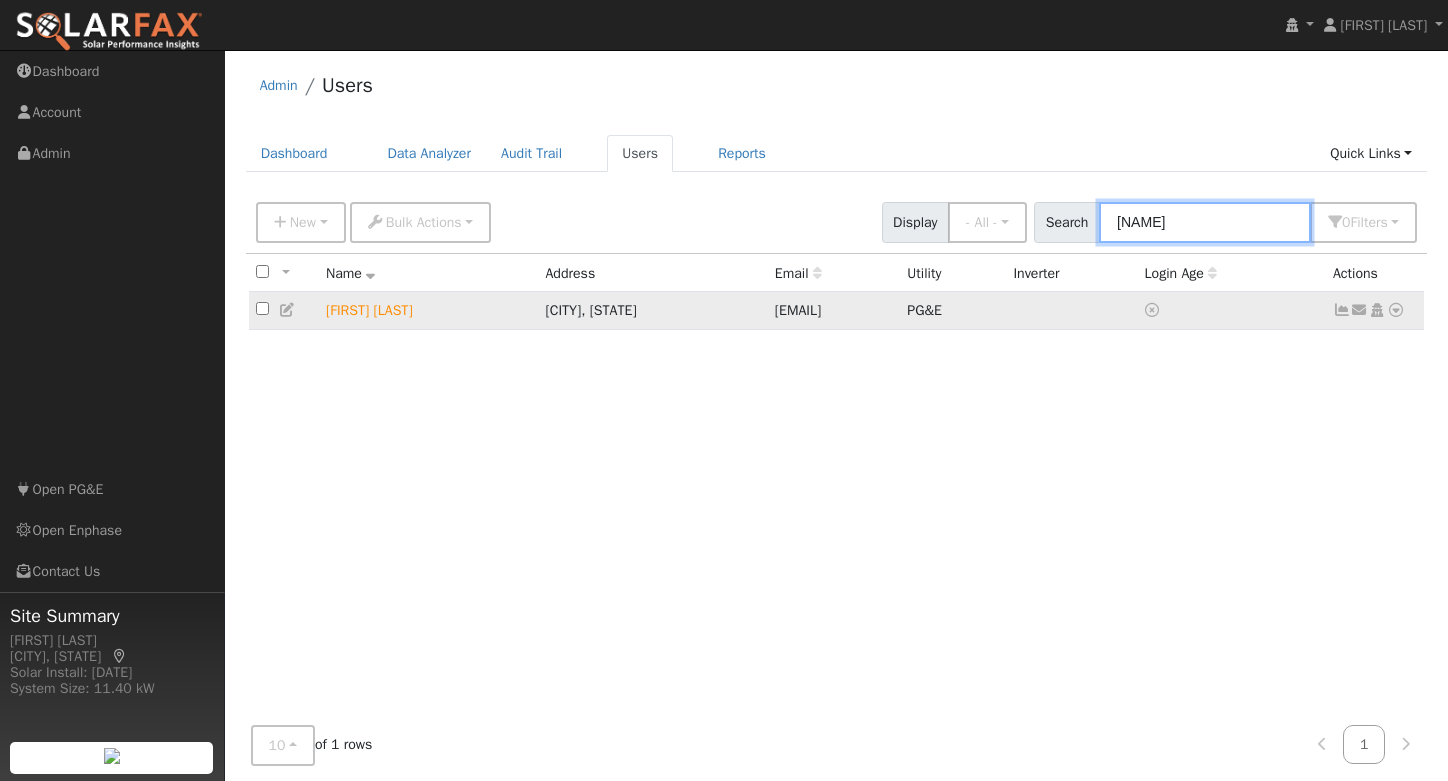 type on "[NAME]" 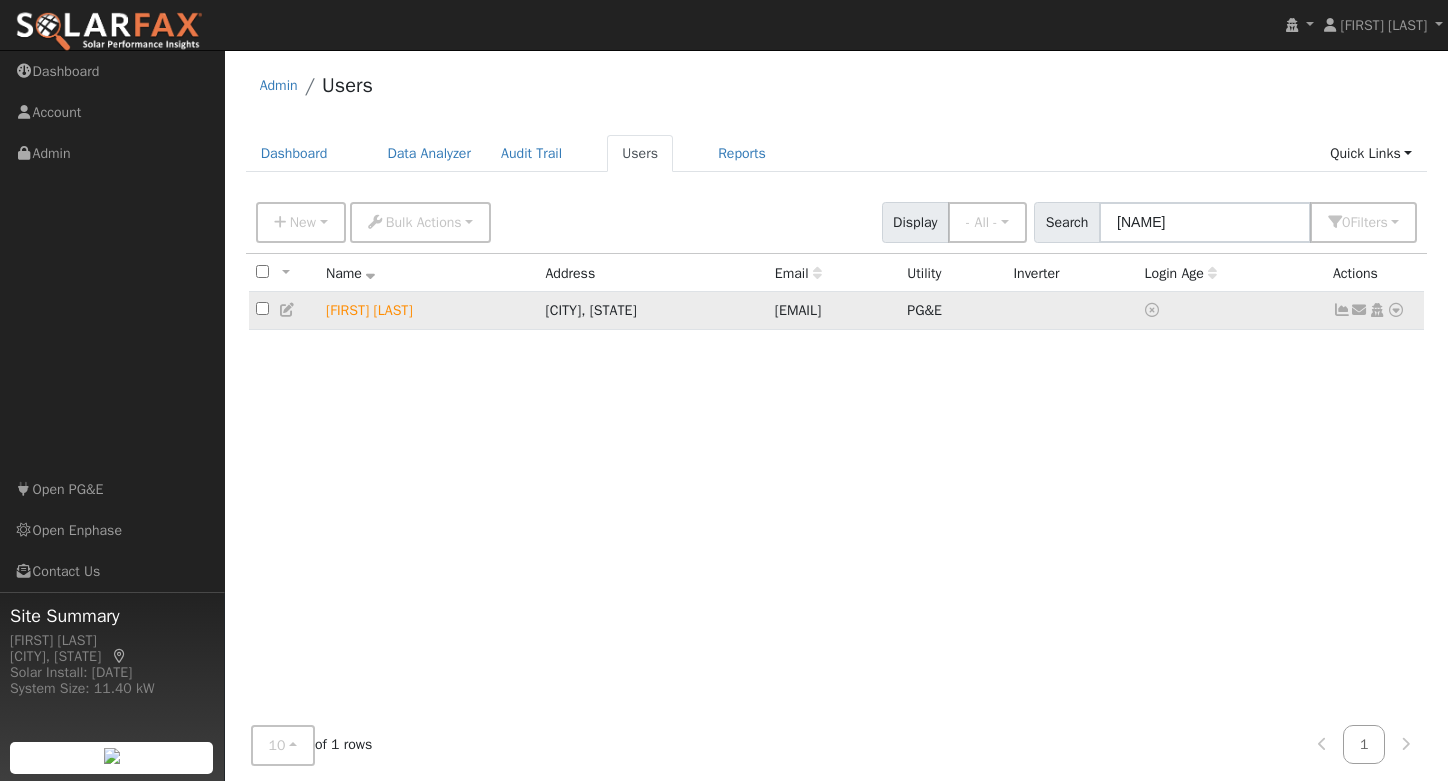 click on "[FIRST] [LAST]" at bounding box center (429, 310) 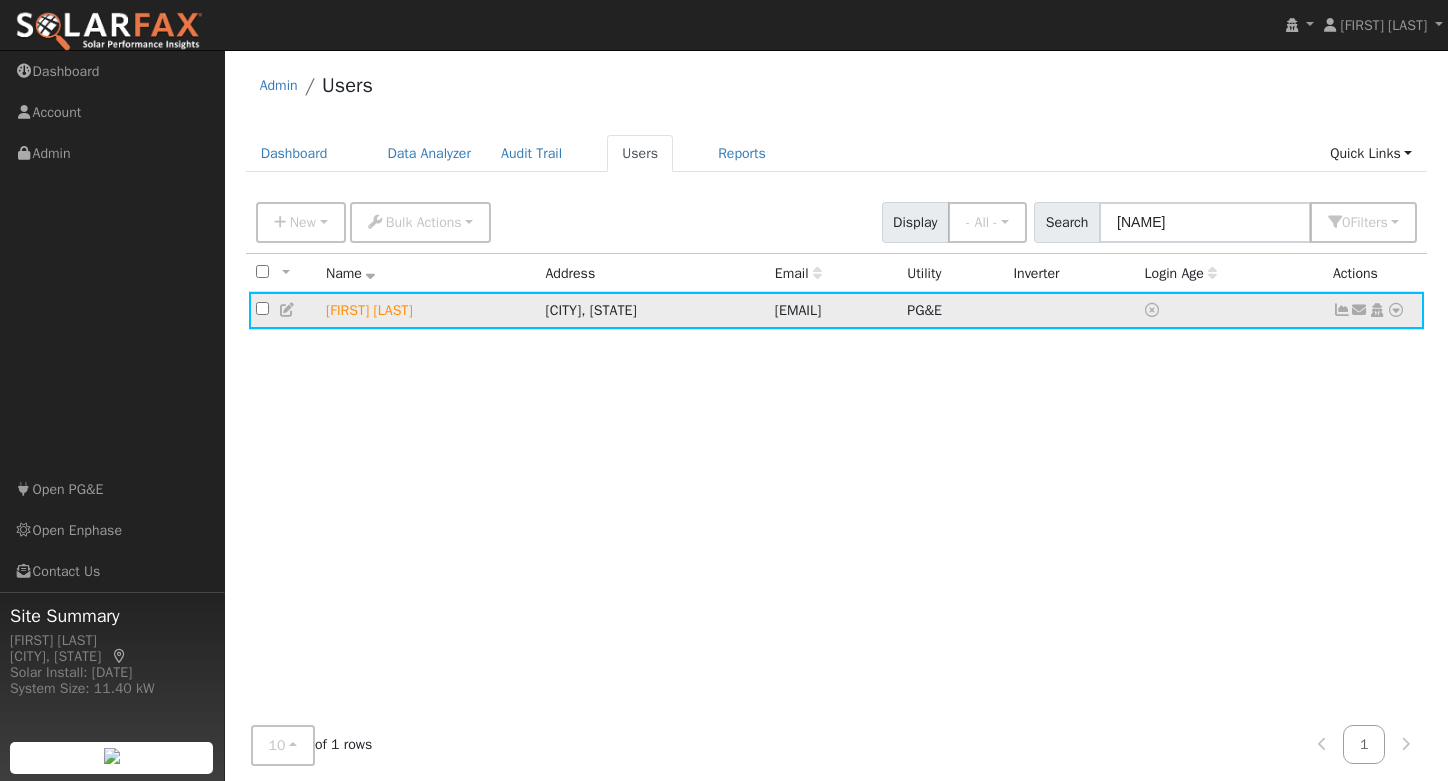 click at bounding box center [1396, 310] 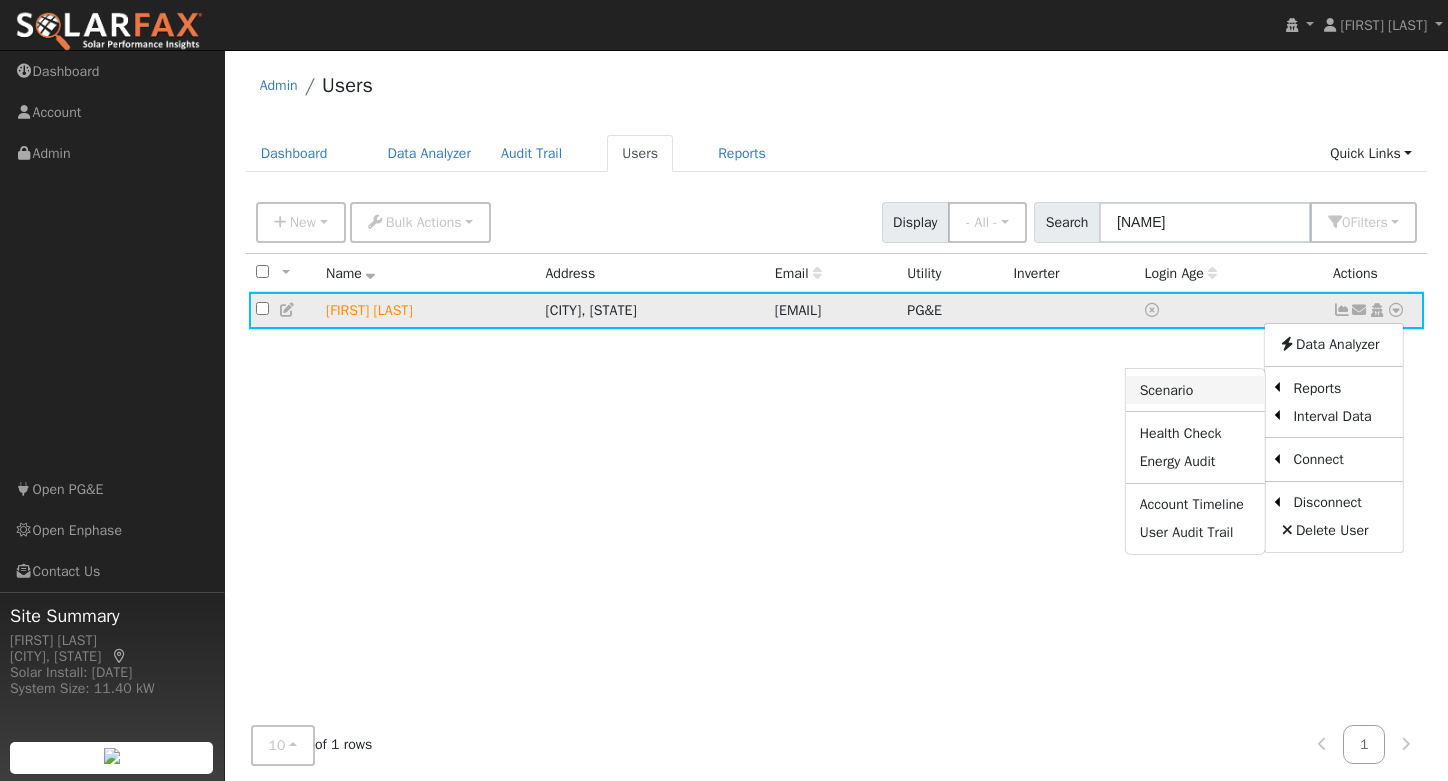 click on "Scenario" at bounding box center [1195, 390] 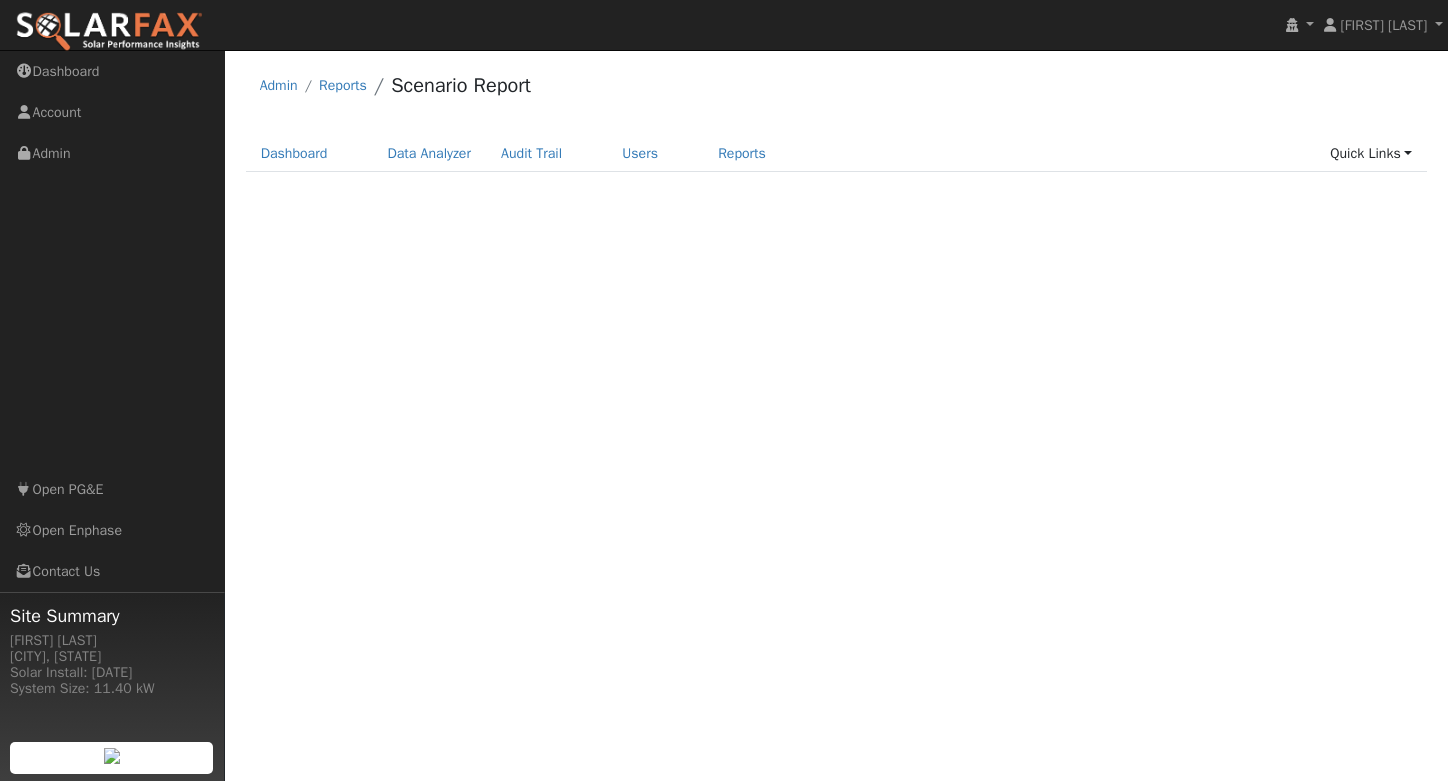 scroll, scrollTop: 0, scrollLeft: 0, axis: both 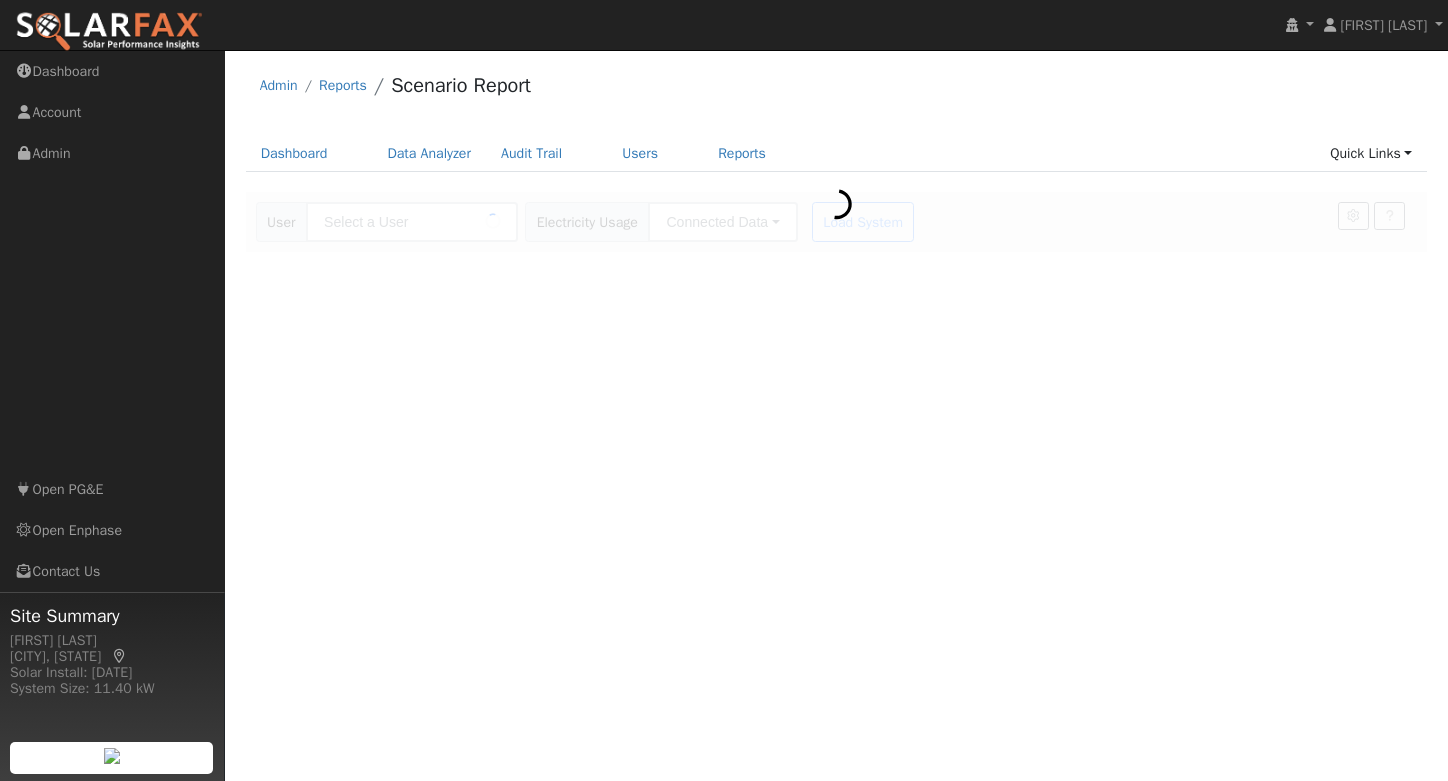 type on "[FIRST] [LAST]" 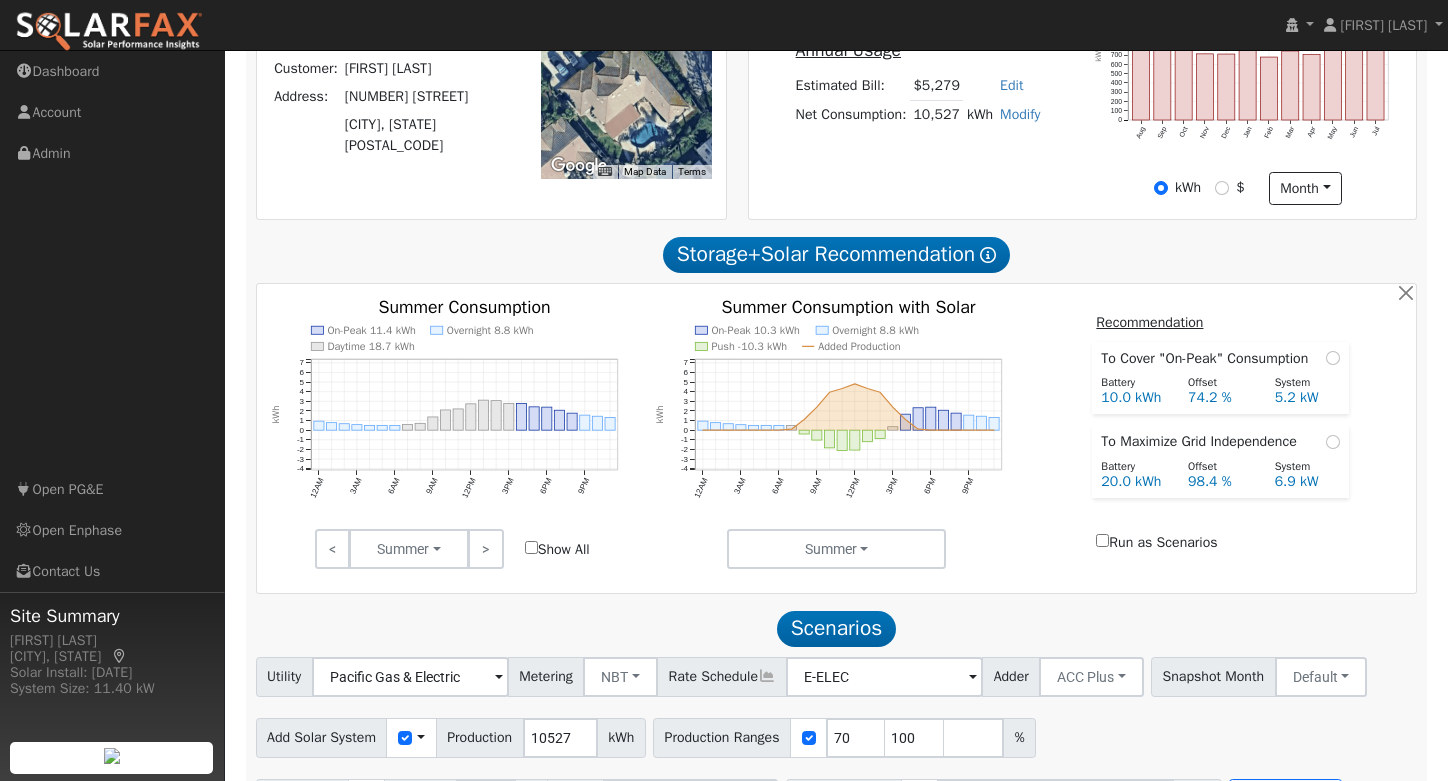 scroll, scrollTop: 561, scrollLeft: 0, axis: vertical 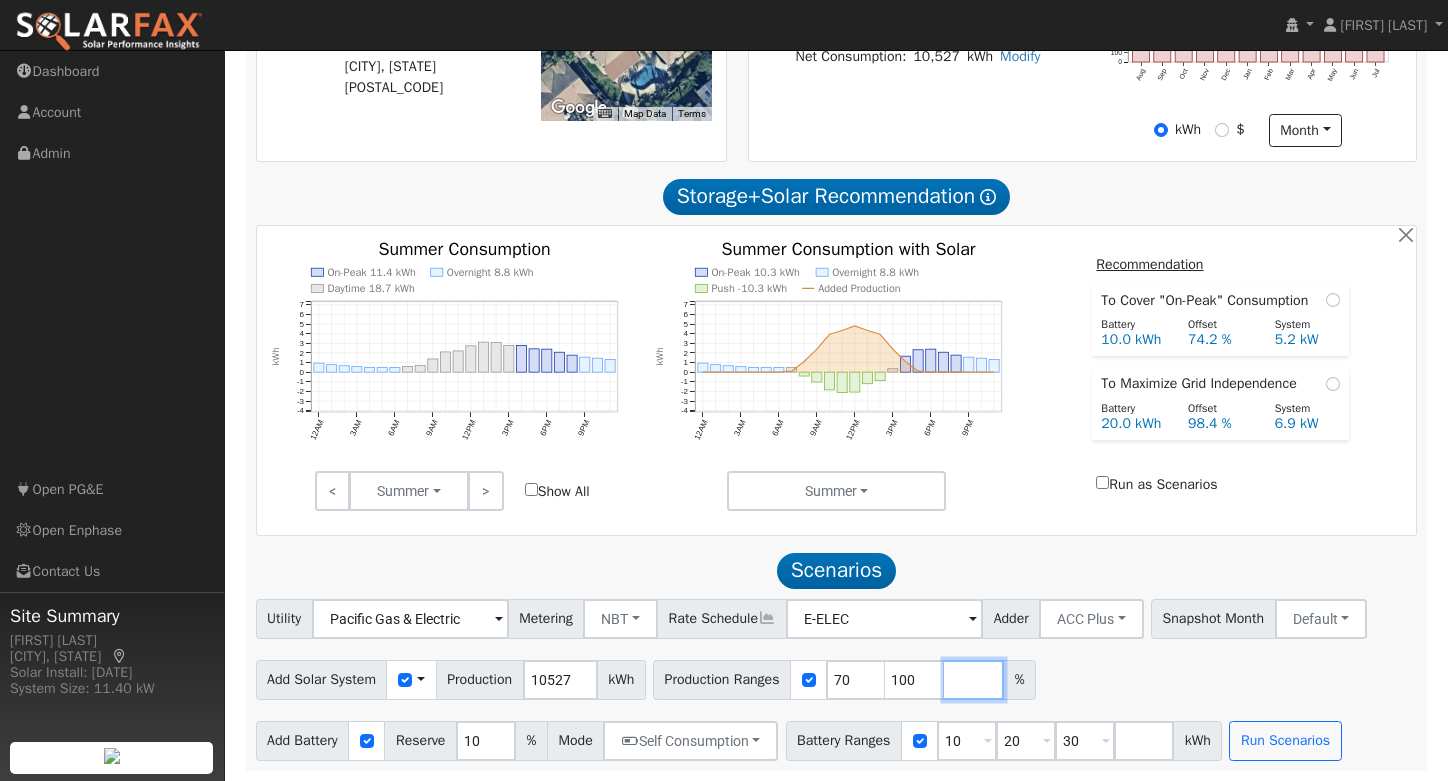 click at bounding box center [974, 680] 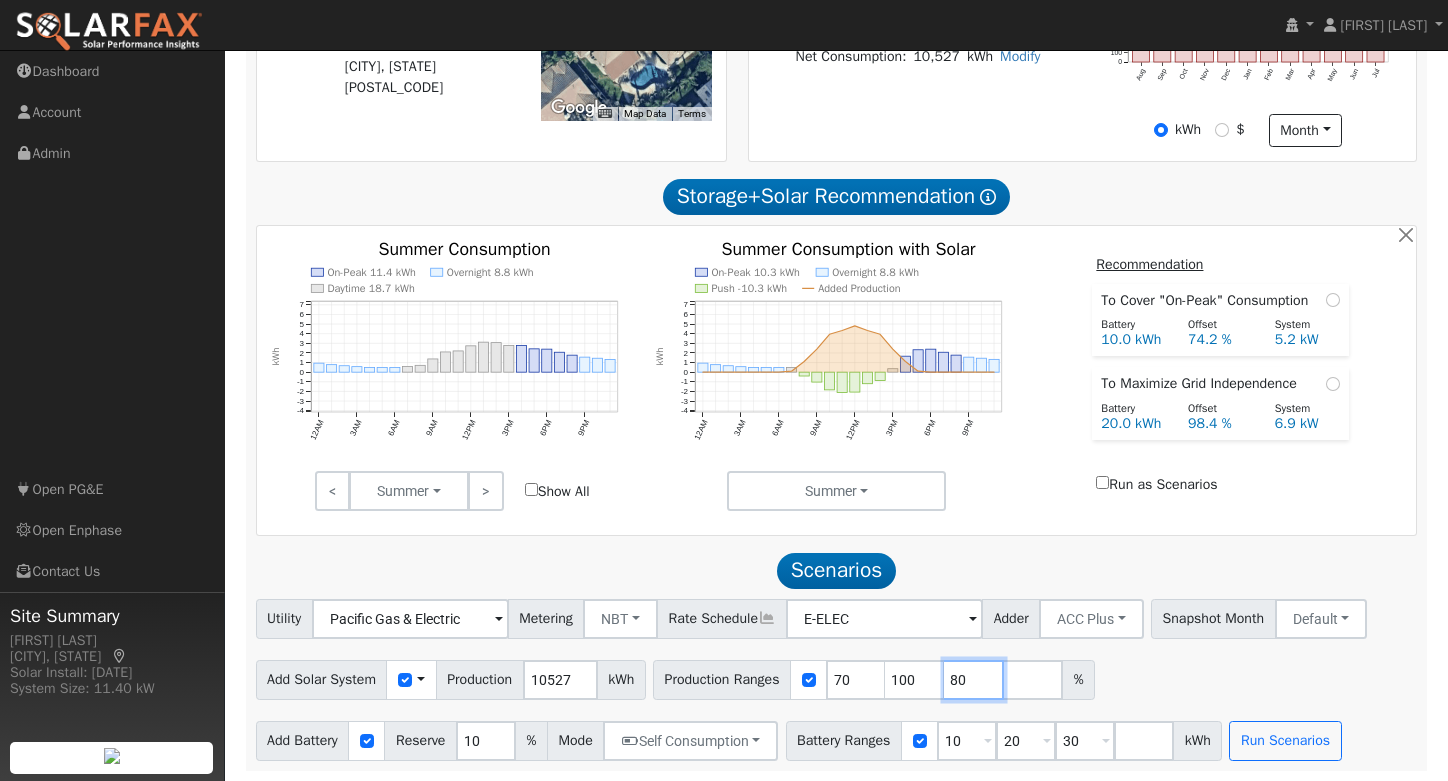 type on "80" 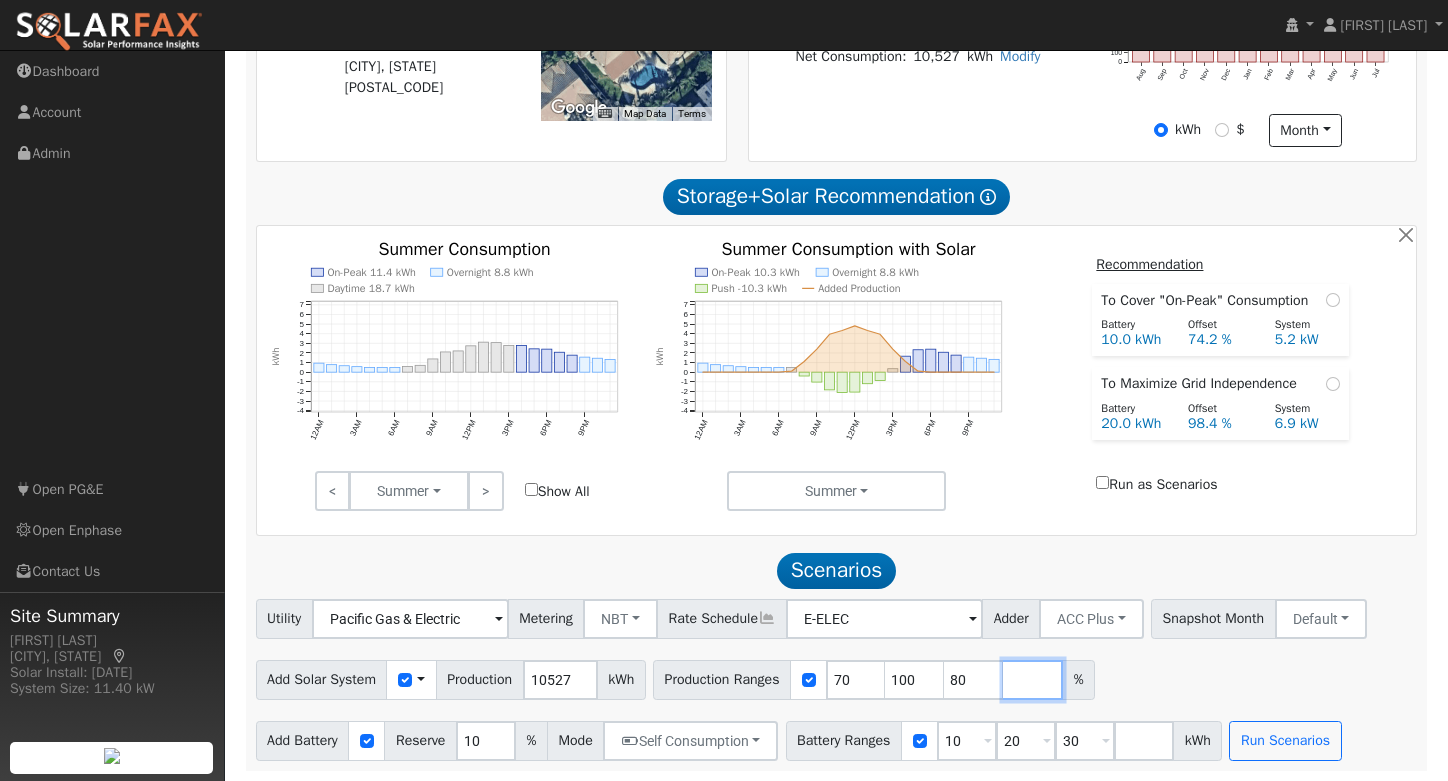 type on "80" 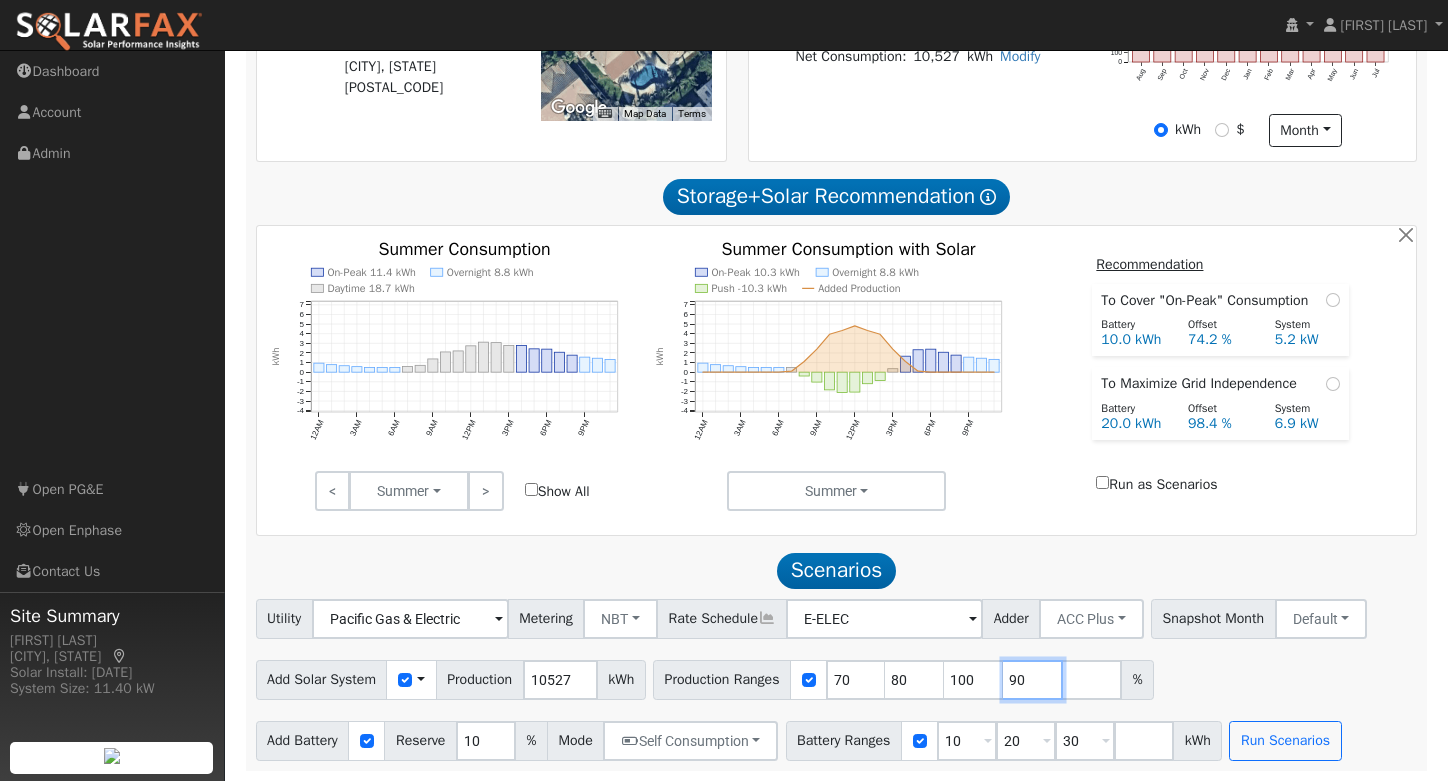 type on "90" 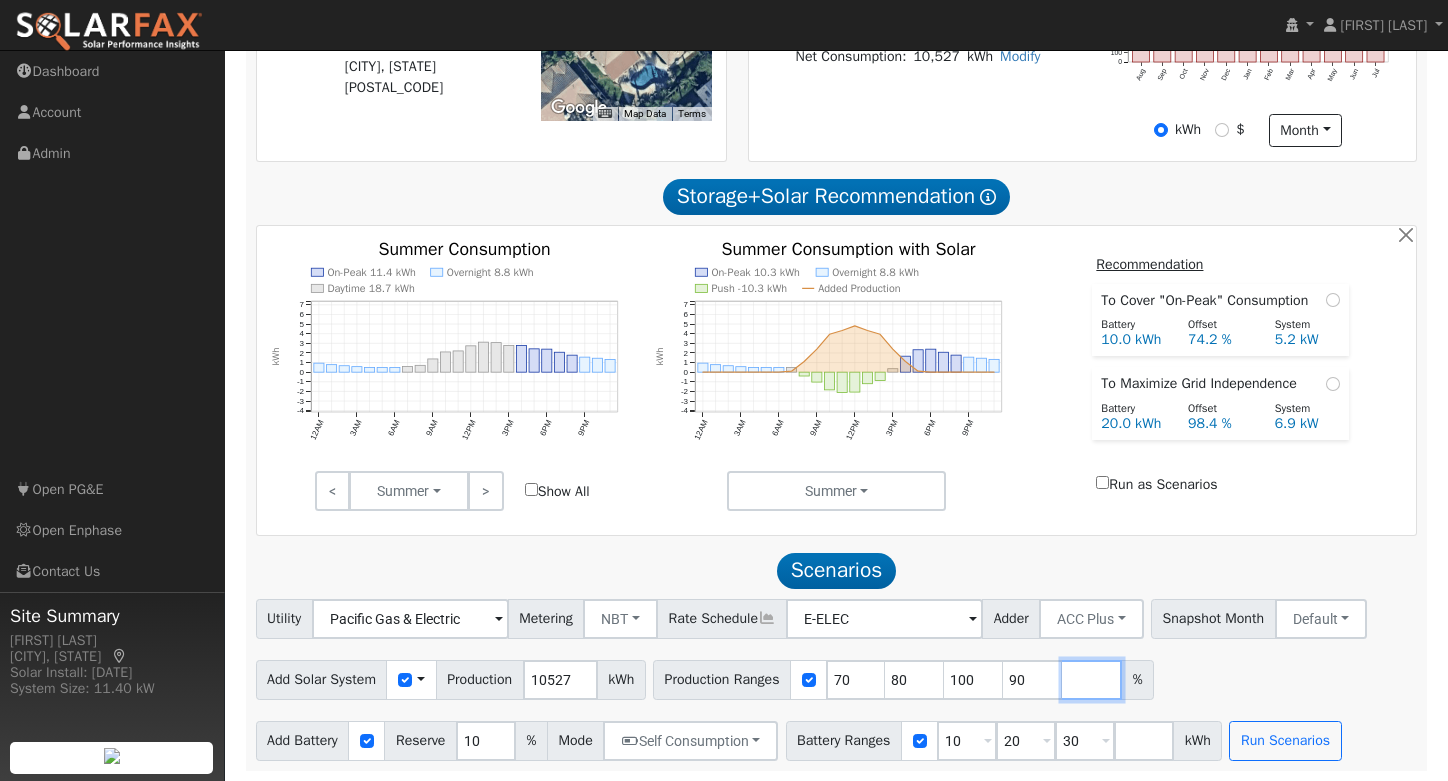 type on "90" 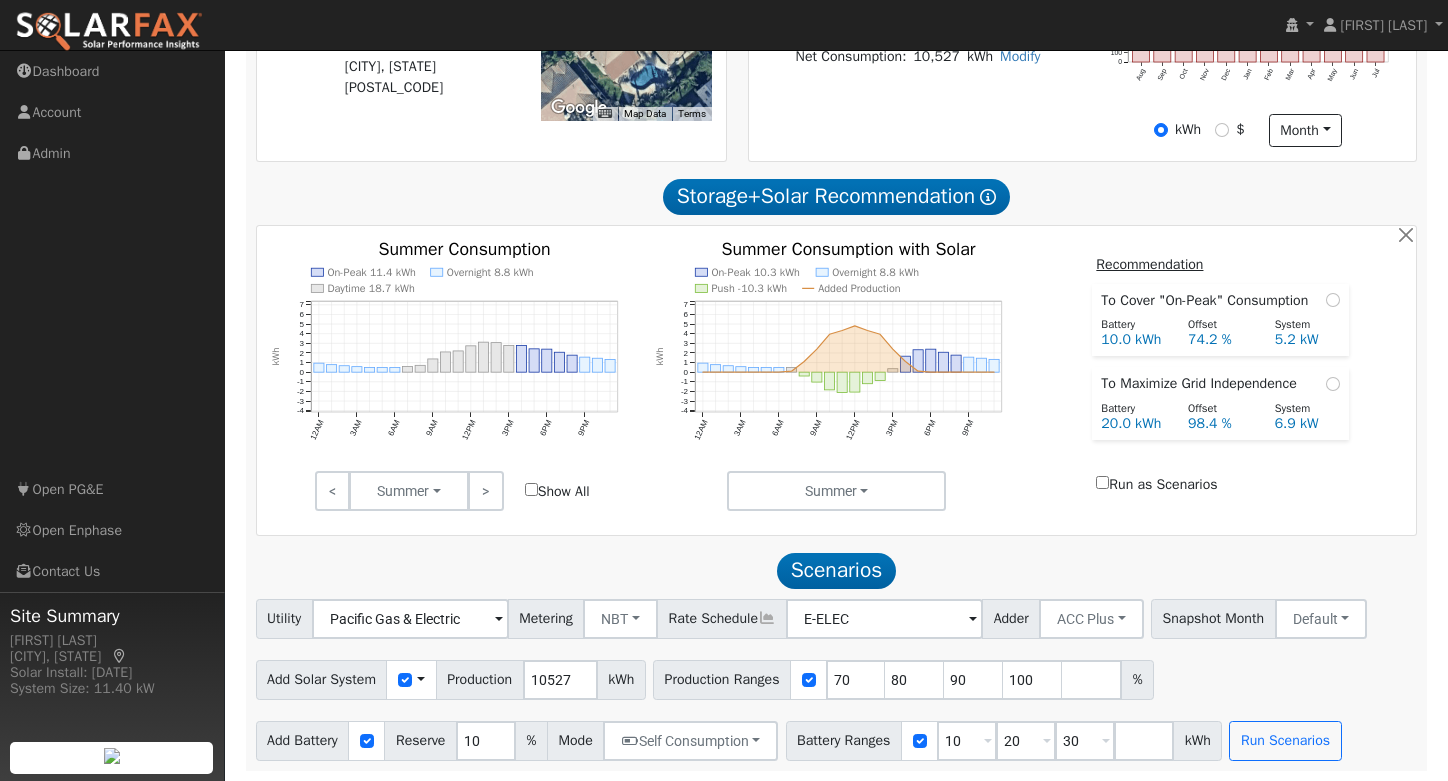 click on "Add Solar System Use CSV Data Production 10527 kWh Production Ranges 70 80 90 100 %" at bounding box center (836, 676) 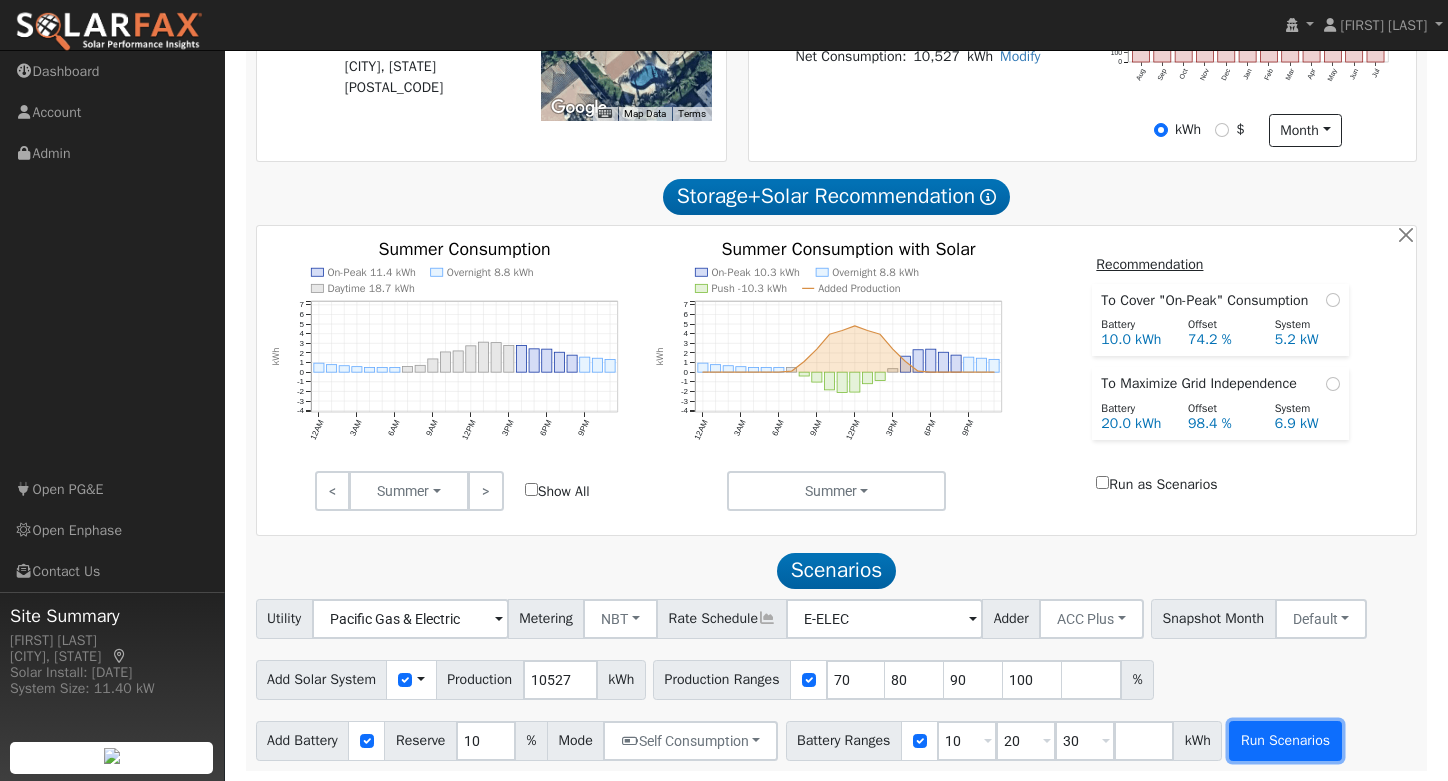 click on "Run Scenarios" at bounding box center (1285, 741) 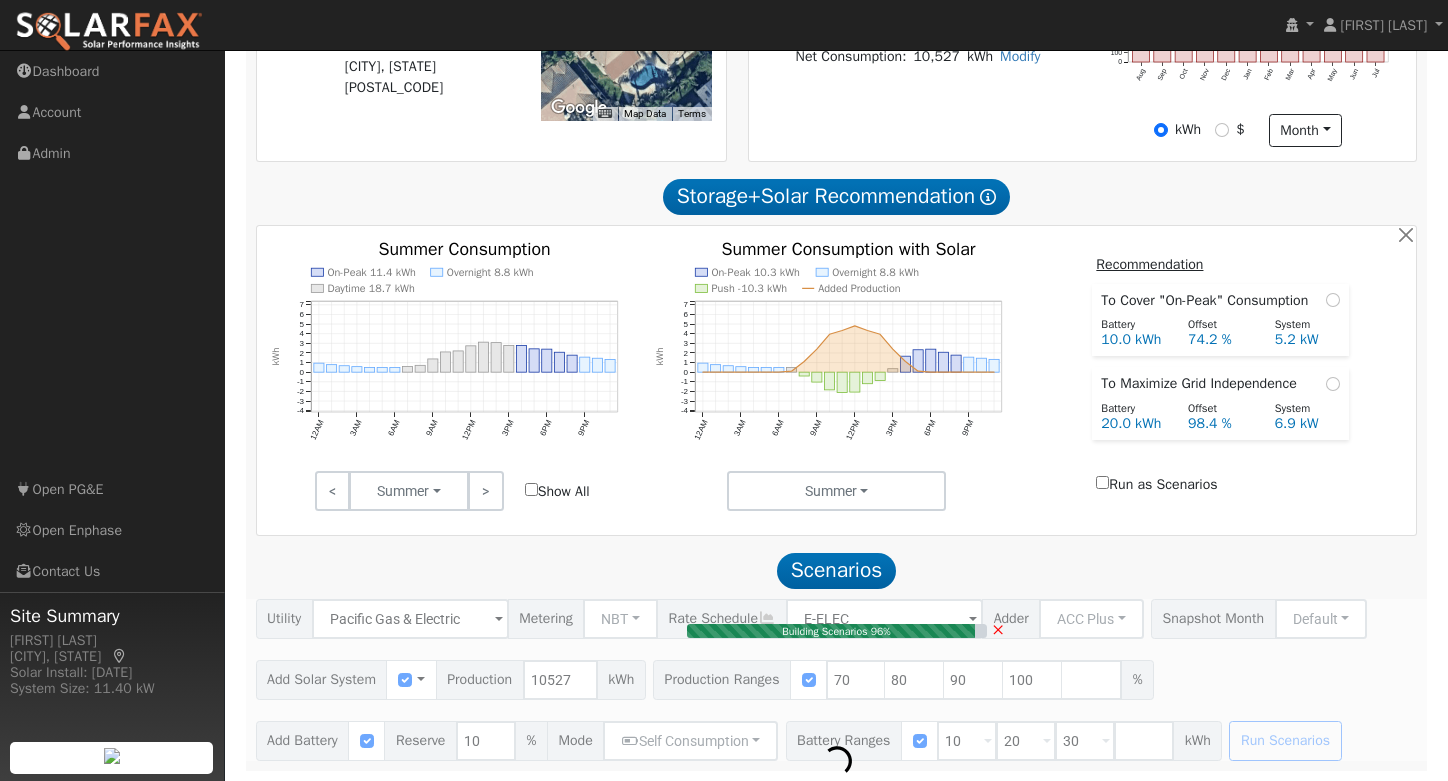 type on "7.0" 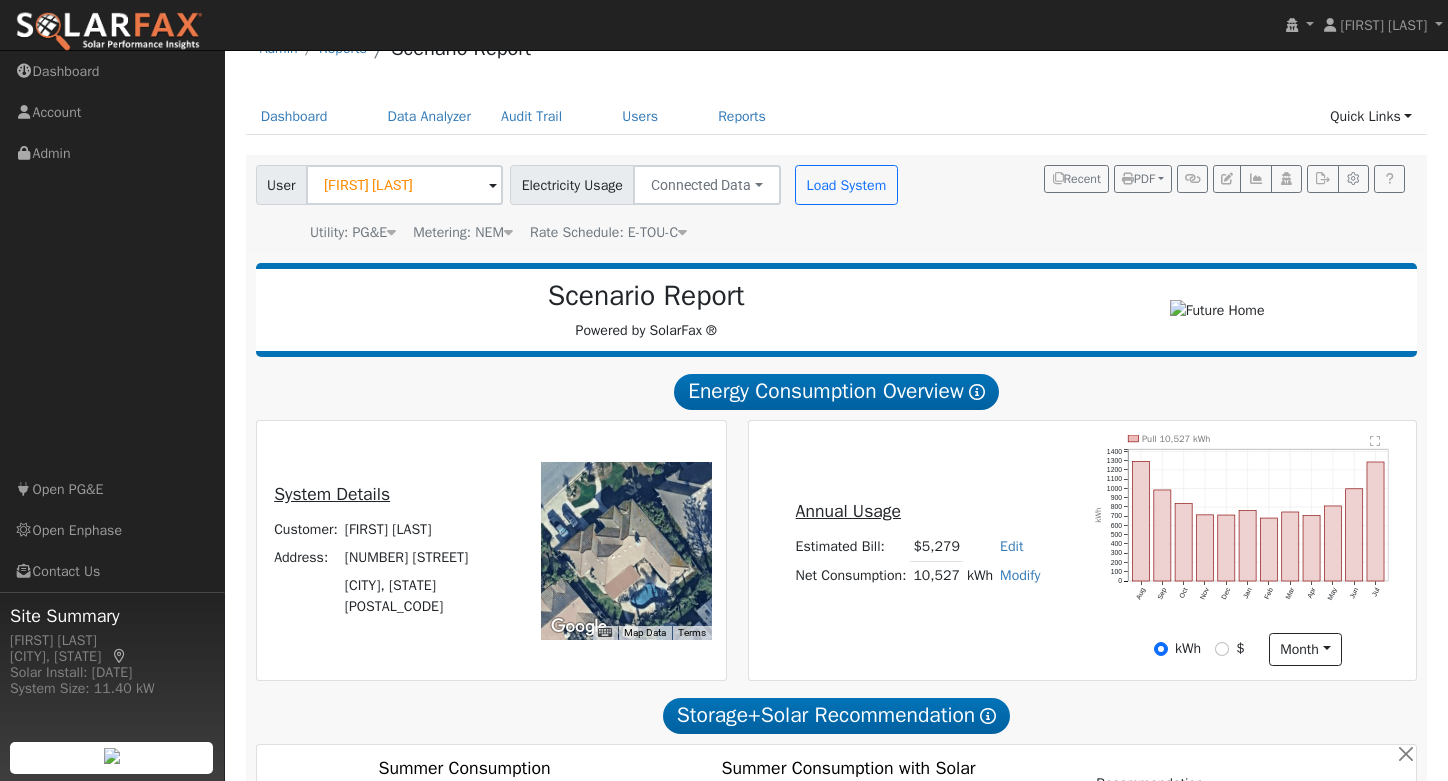 scroll, scrollTop: 0, scrollLeft: 0, axis: both 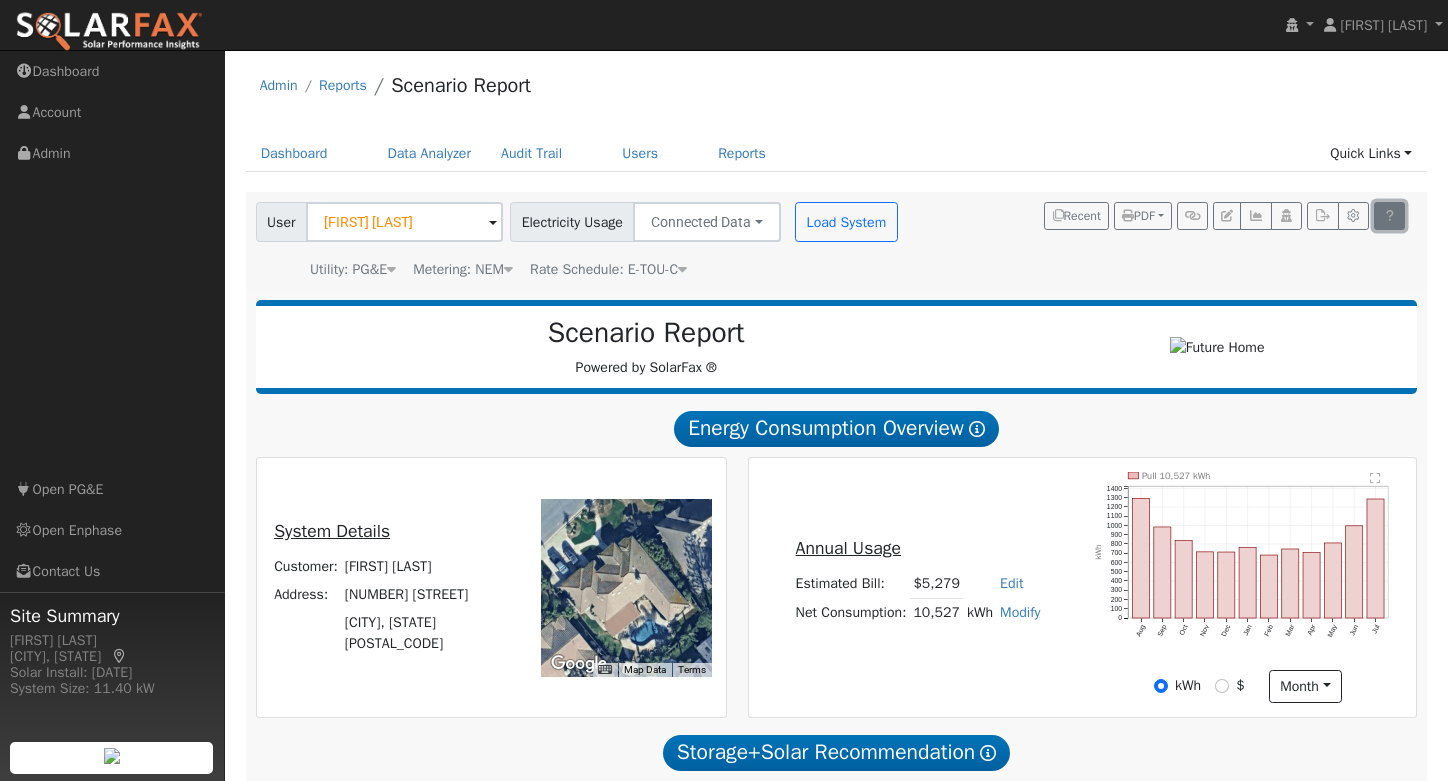 click at bounding box center [1389, 216] 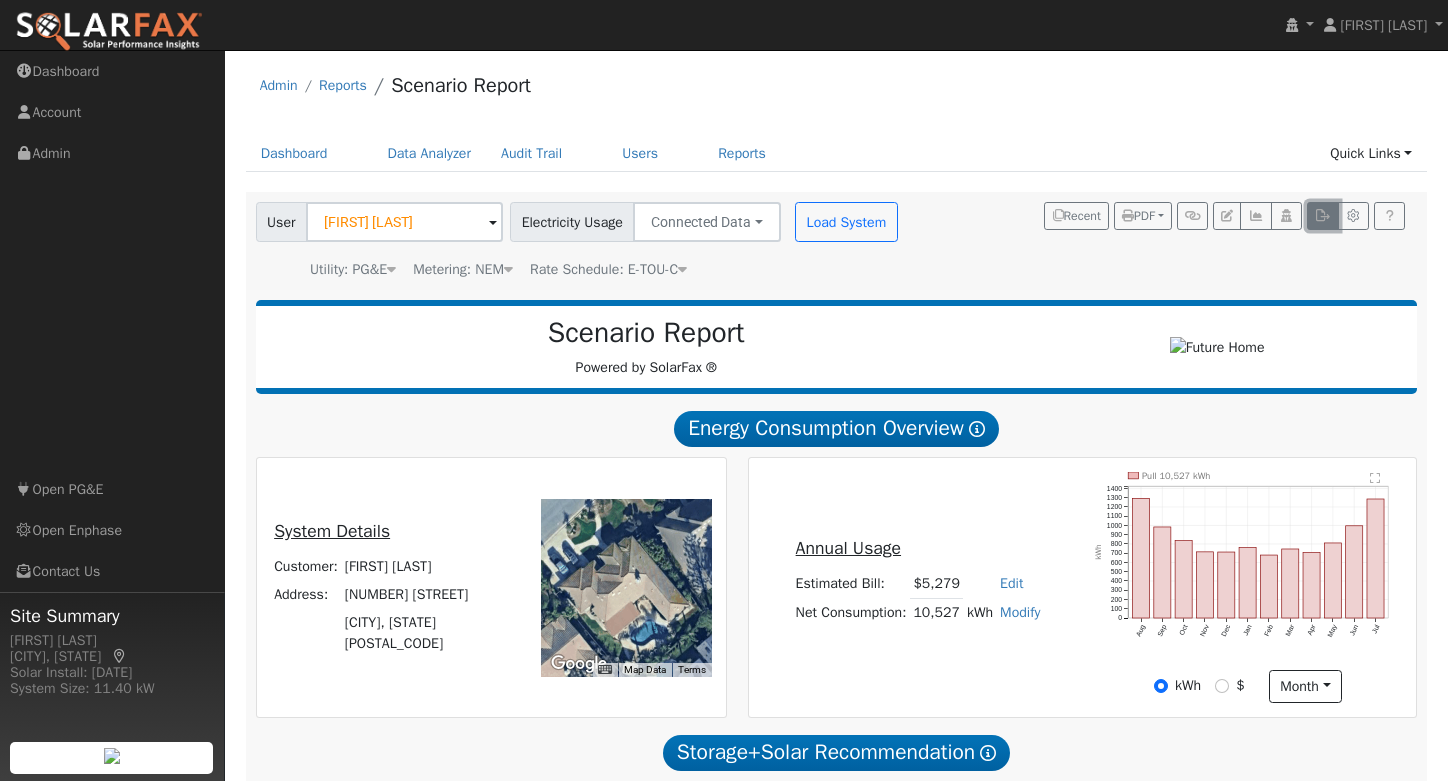 click at bounding box center (1322, 216) 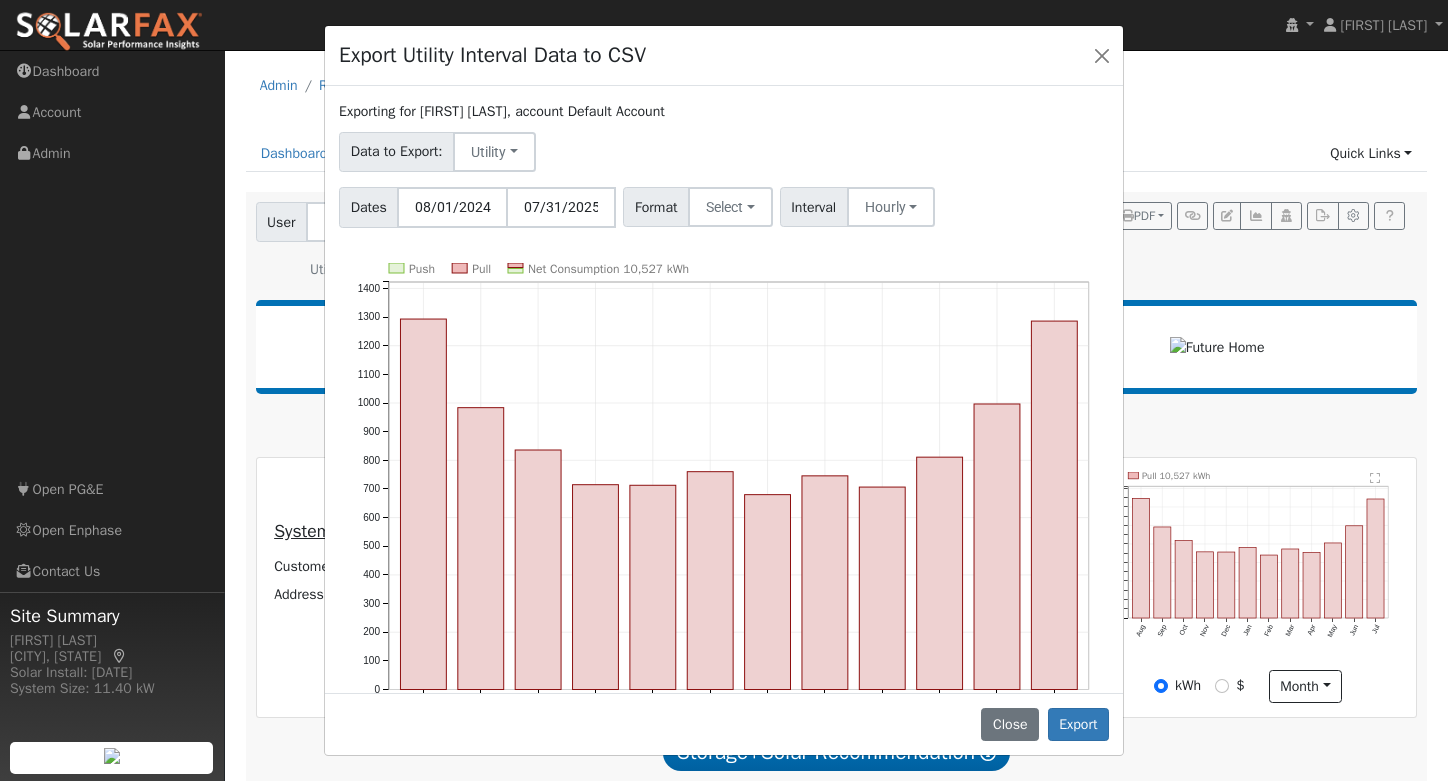 click on "Exporting for [FIRST] [LAST], account Default Account" at bounding box center (502, 111) 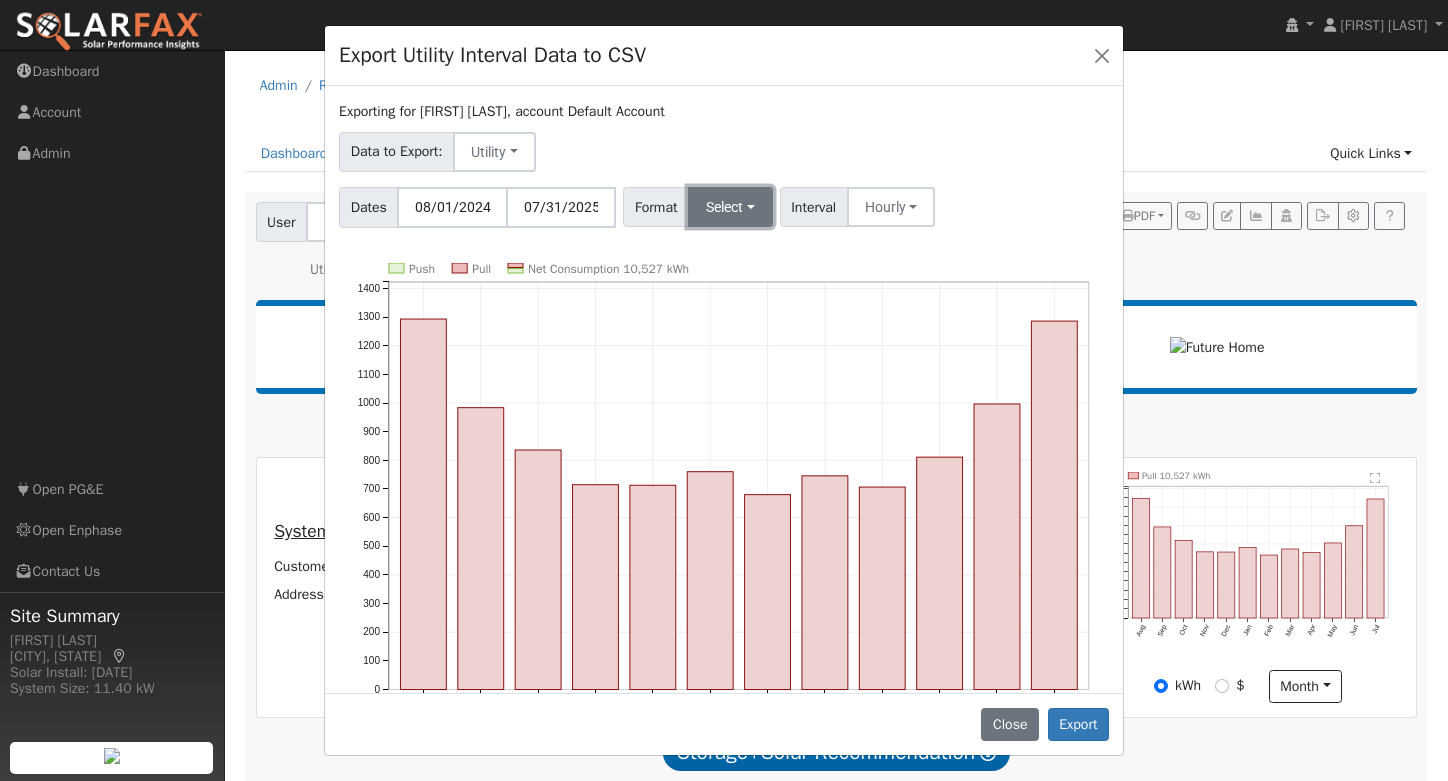 click on "Select" at bounding box center [730, 207] 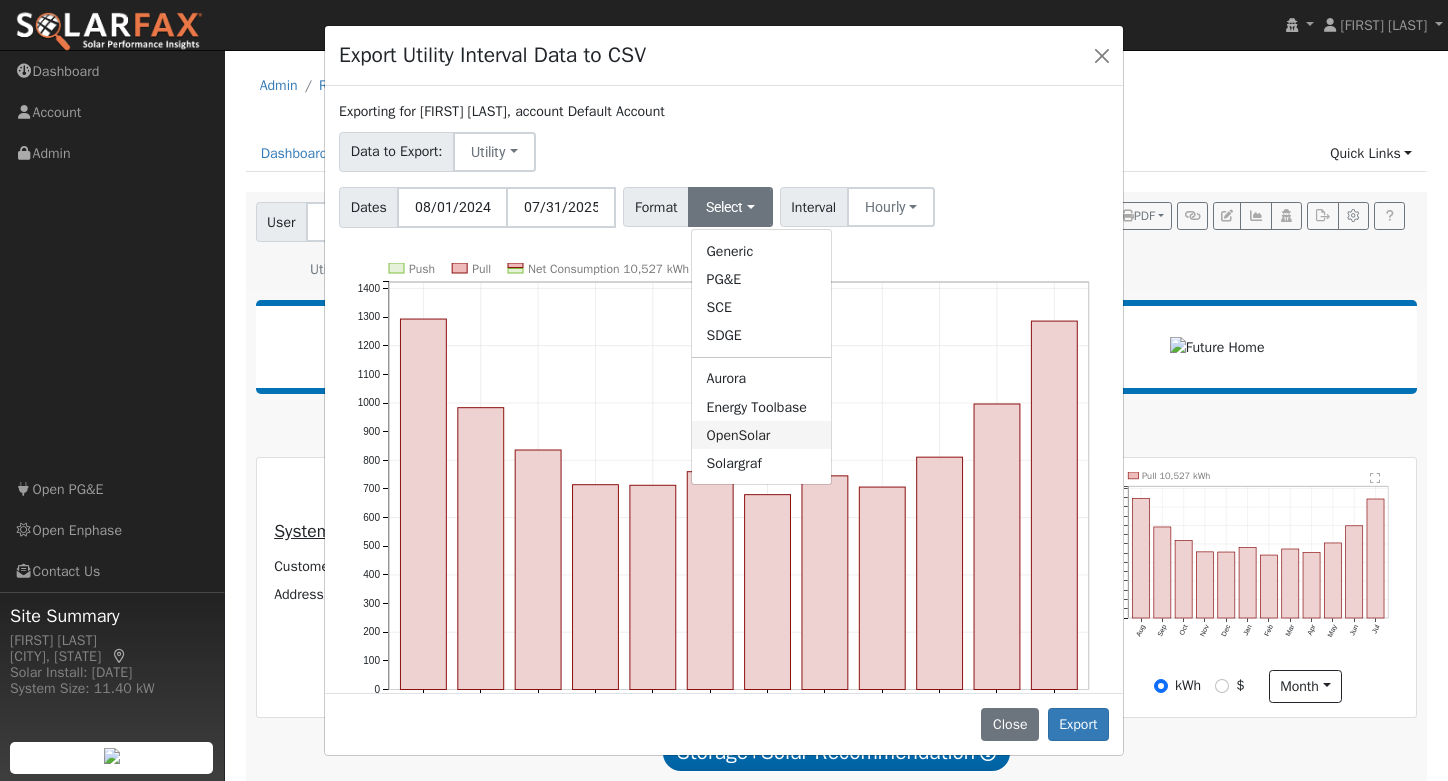 click on "OpenSolar" at bounding box center (761, 435) 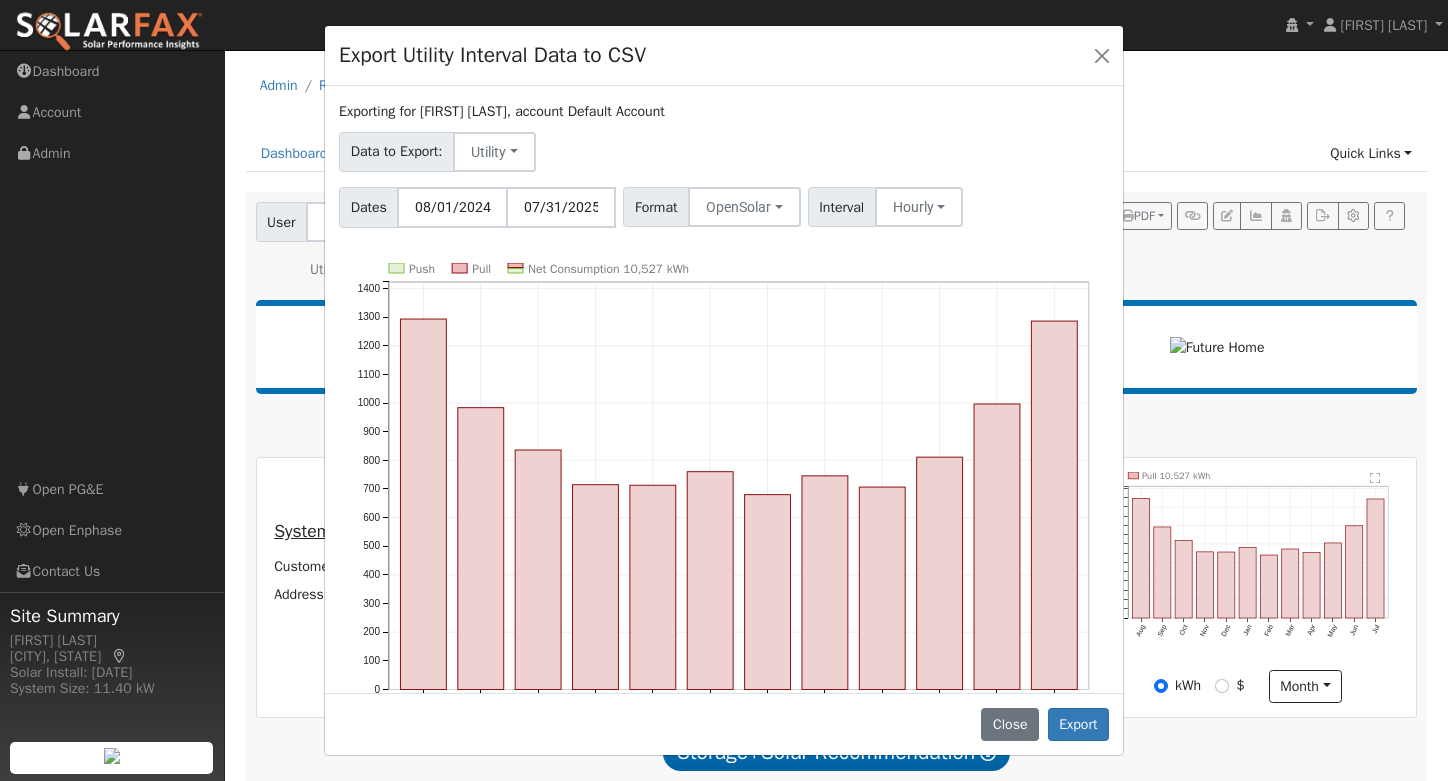 click on "Exporting for [FIRST] [LAST], account Default Account Data to Export: Utility Utility Solar Dates [DATE] [DATE] Format OpenSolar Generic PG&E SCE SDGE Aurora Energy Toolbase OpenSolar Solargraf Interval Hourly 15 Minute 30 Minute Hourly Push Pull Net Consumption [NUMBER] kWh Aug '24 Sep '24 Oct '24 Nov '24 Dec '24 Jan '25 Feb '25 Mar '25 Apr '25 May '25 Jun '25 Jul '25 0 100 200 300 400 500 600 700 800 900 1000 1100 1200 1300 1400 onclick="" onclick="" onclick="" onclick="" onclick="" onclick="" onclick="" onclick="" onclick="" onclick="" onclick="" onclick="" onclick="" onclick="" onclick="" onclick="" onclick="" onclick="" onclick="" onclick="" onclick="" onclick="" onclick="" onclick=""" at bounding box center (724, 389) 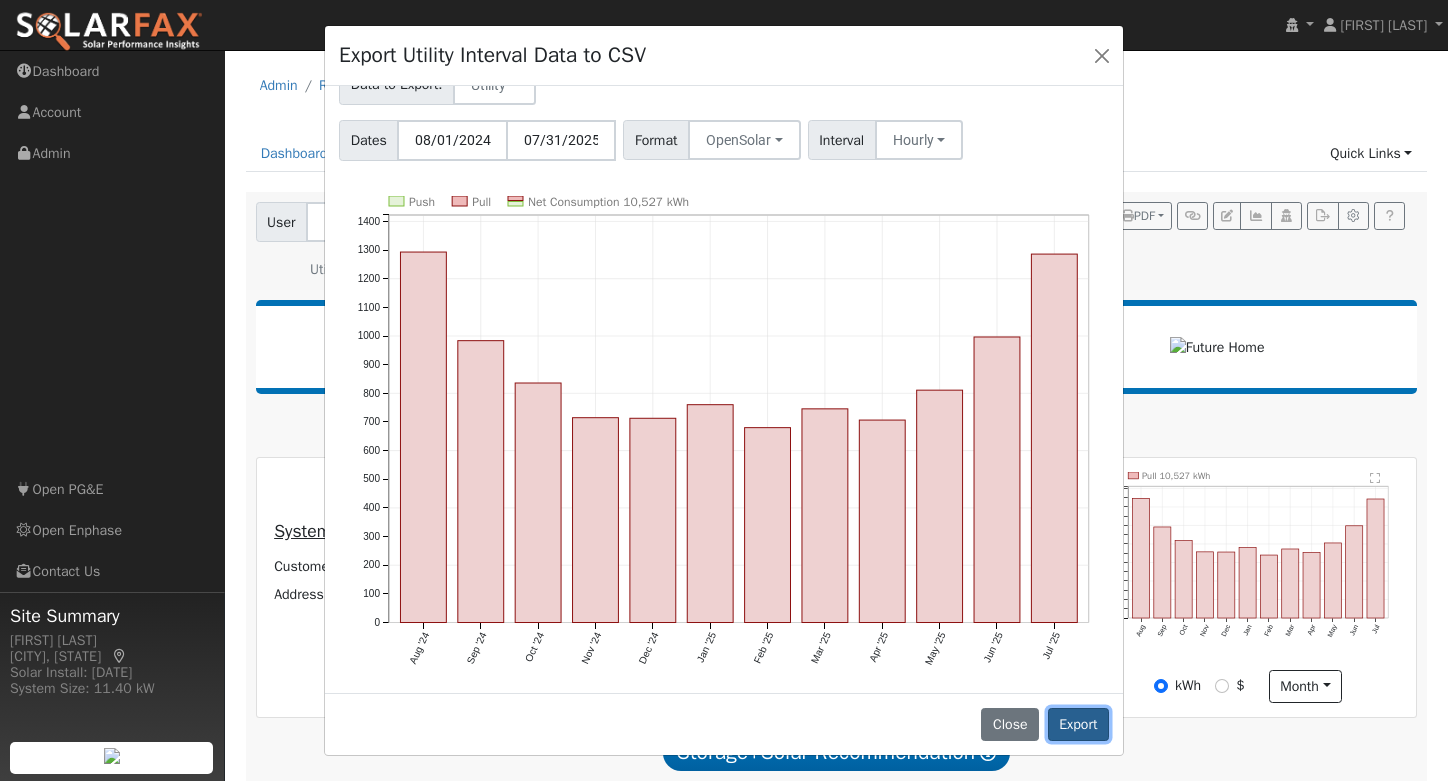 click on "Export" at bounding box center (1078, 725) 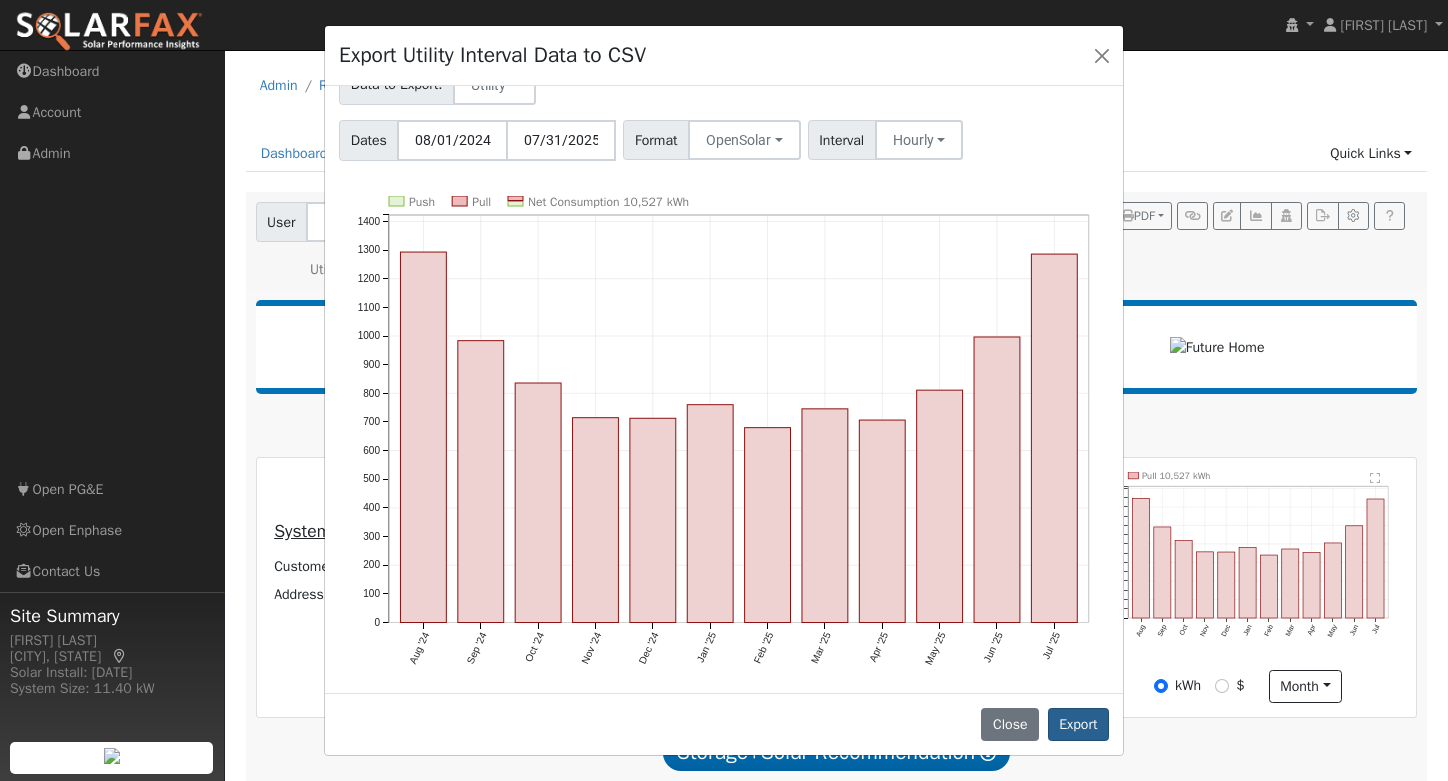 scroll, scrollTop: 0, scrollLeft: 0, axis: both 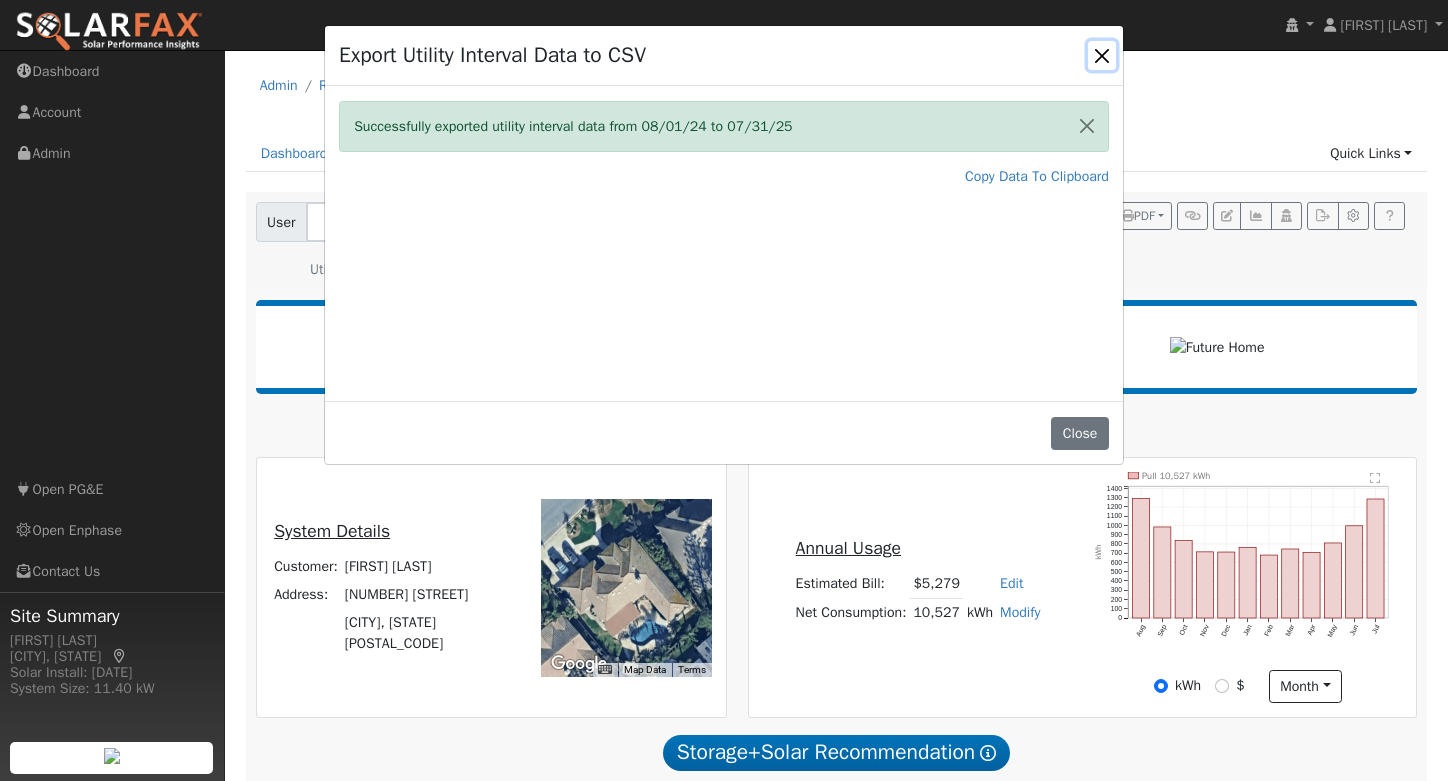 click at bounding box center (1102, 55) 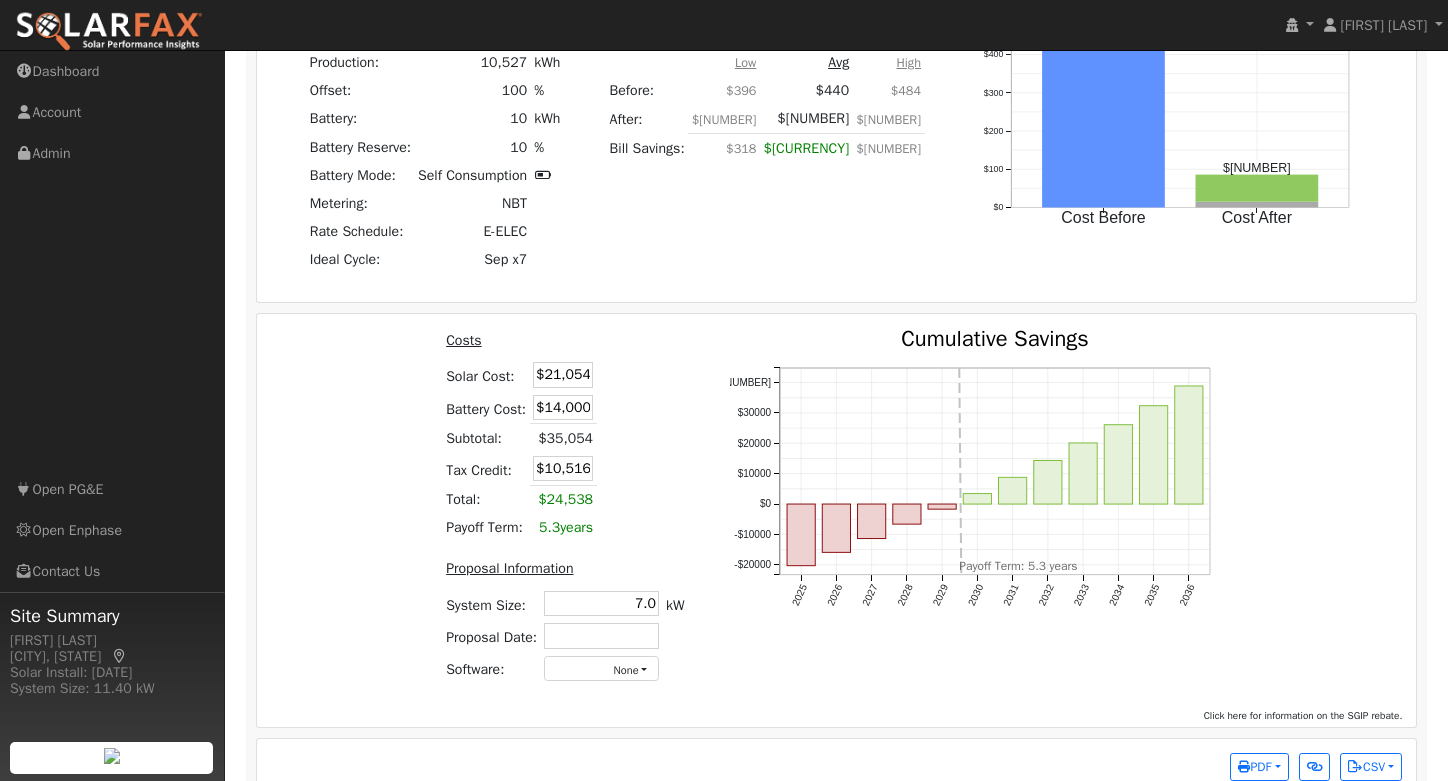 scroll, scrollTop: 2163, scrollLeft: 0, axis: vertical 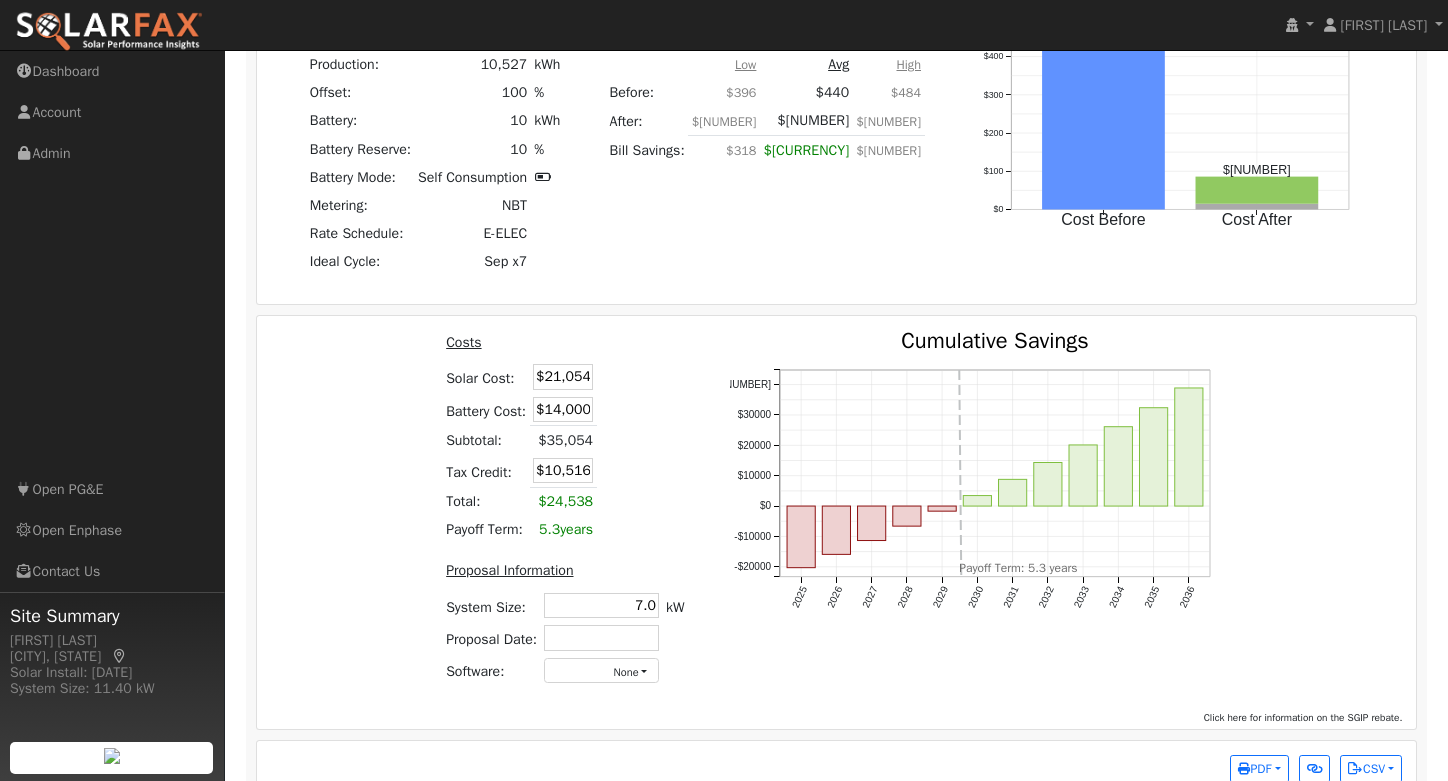 drag, startPoint x: 567, startPoint y: 379, endPoint x: 606, endPoint y: 381, distance: 39.051247 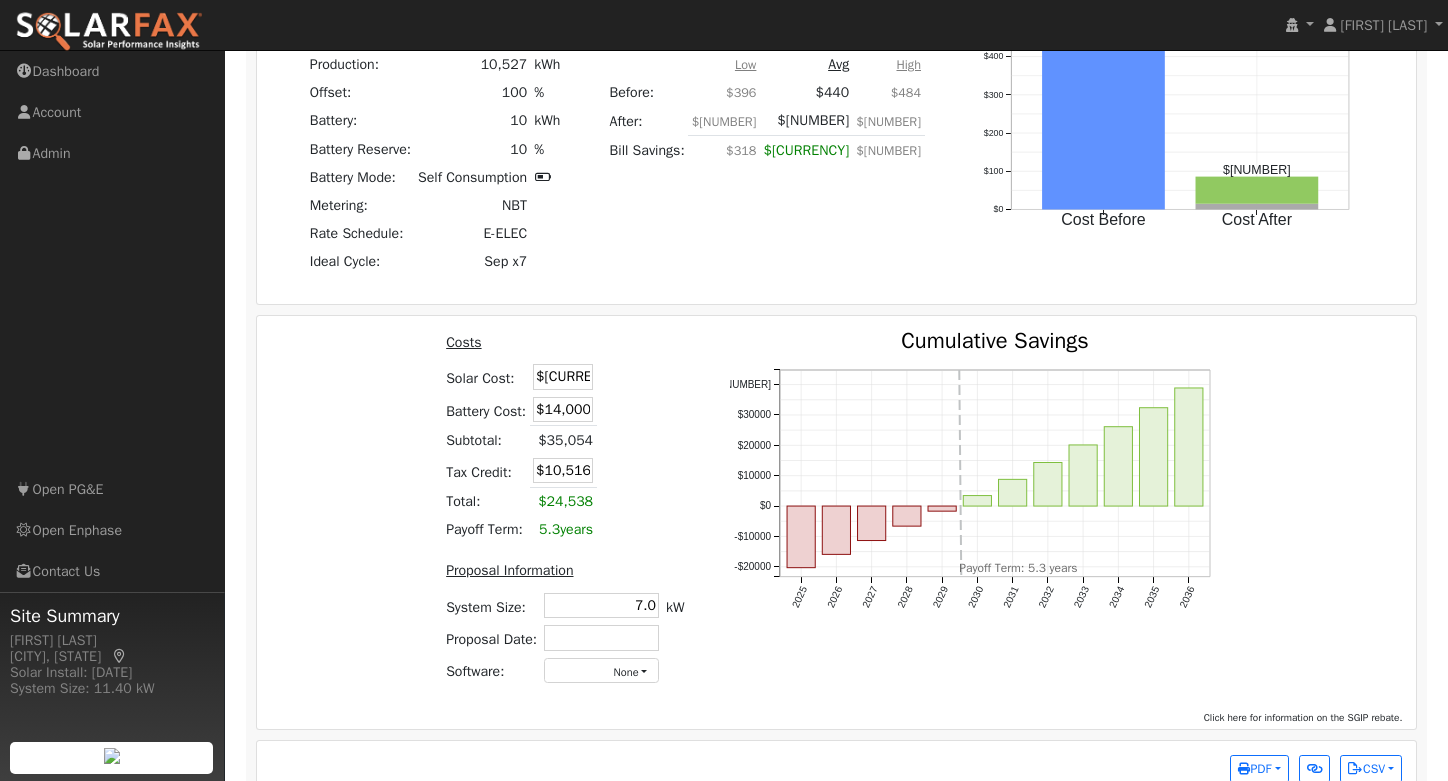type on "$[CURRENCY]" 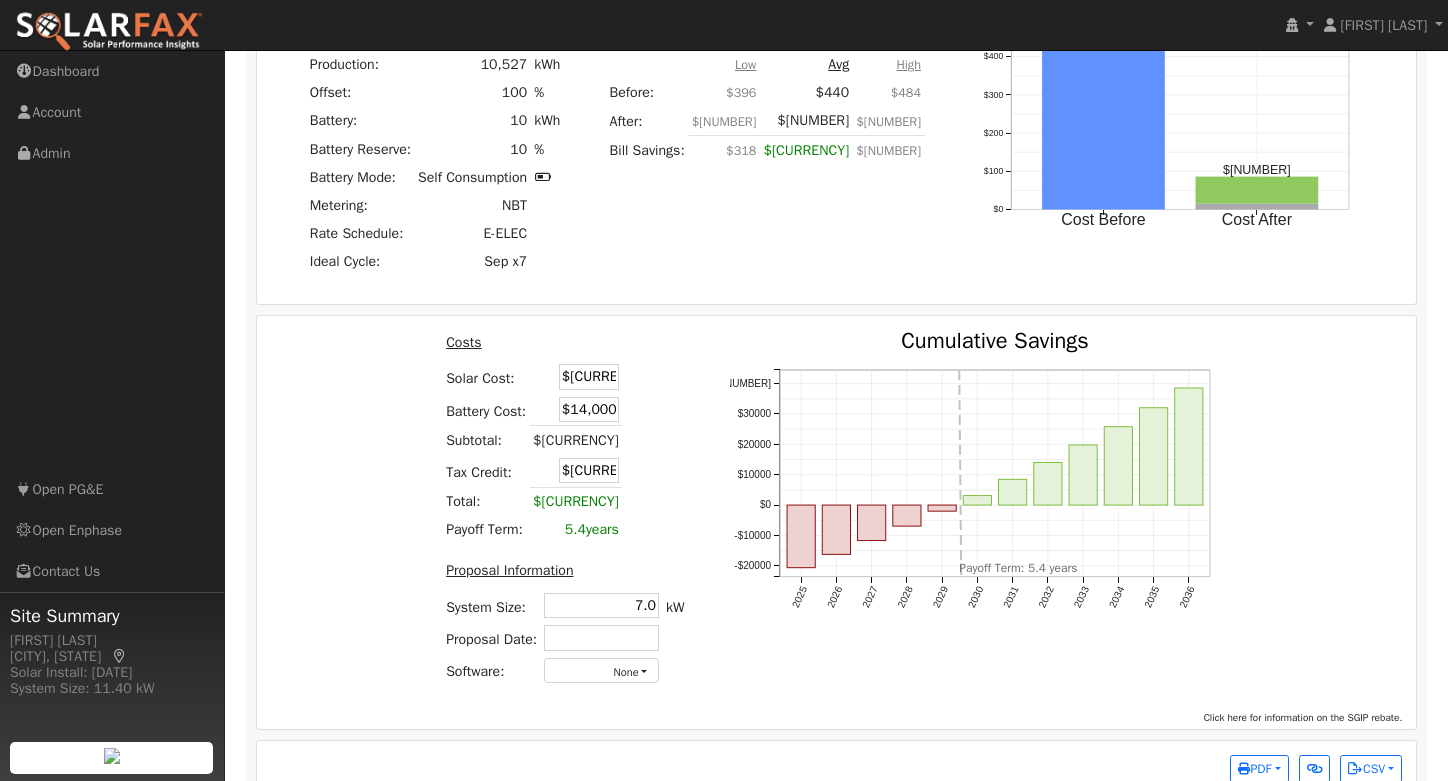 click on "Costs Solar Cost: $[CURRENCY] Battery Cost: $[CURRENCY] Subtotal: $[CURRENCY] Tax Credit: $[CURRENCY] Total: $[CURRENCY] Payoff Term: [NUMBER] years" at bounding box center [565, 437] 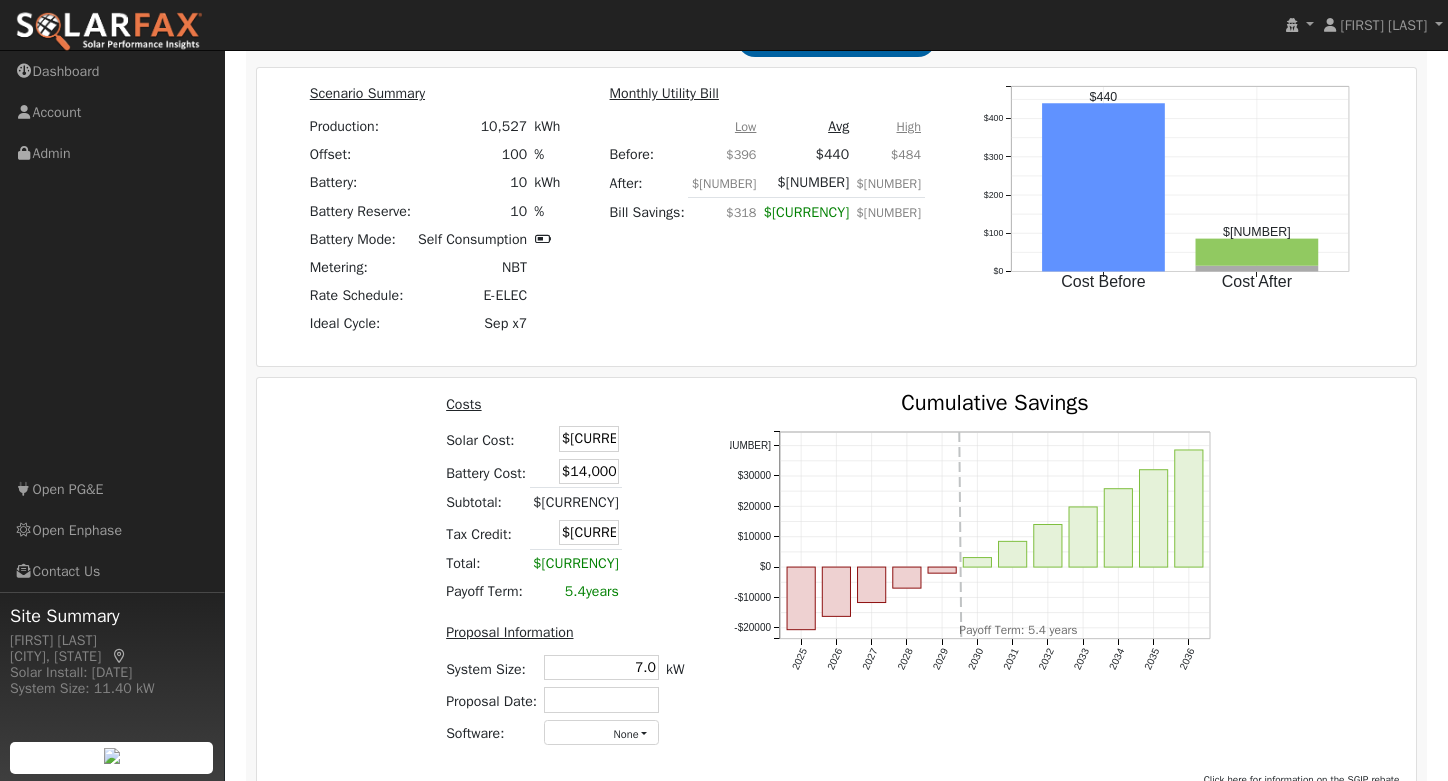 scroll, scrollTop: 2204, scrollLeft: 0, axis: vertical 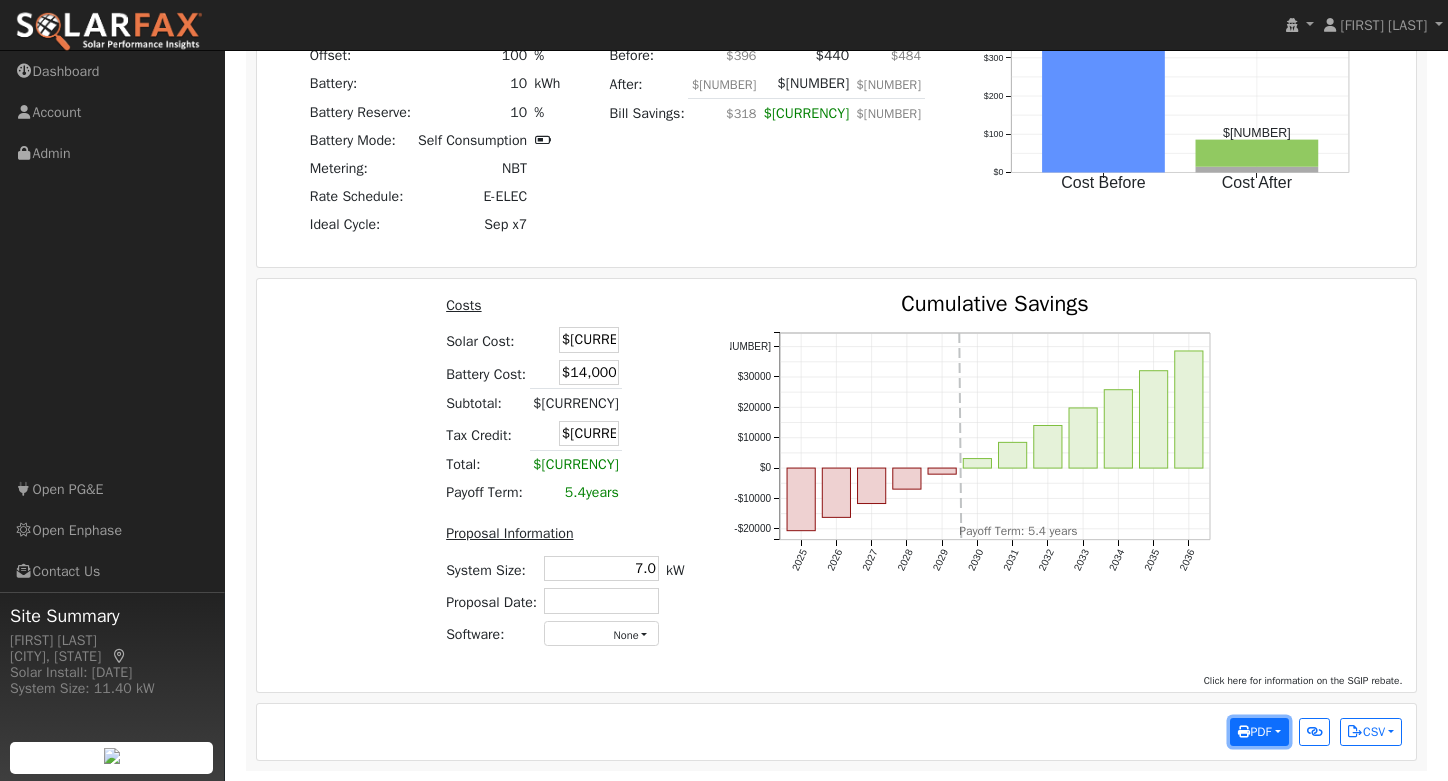 click on "PDF" at bounding box center (1254, 732) 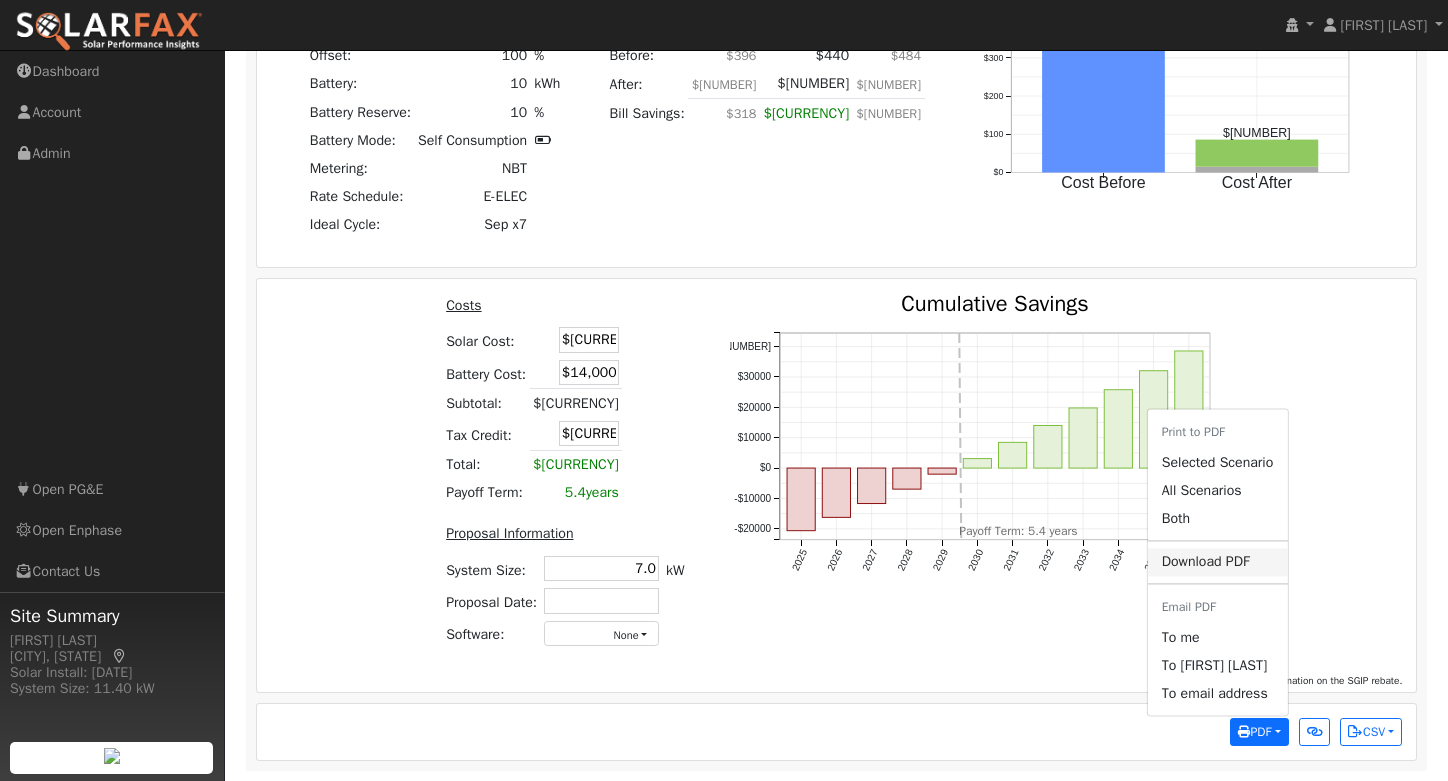 click on "Download PDF" at bounding box center [1218, 562] 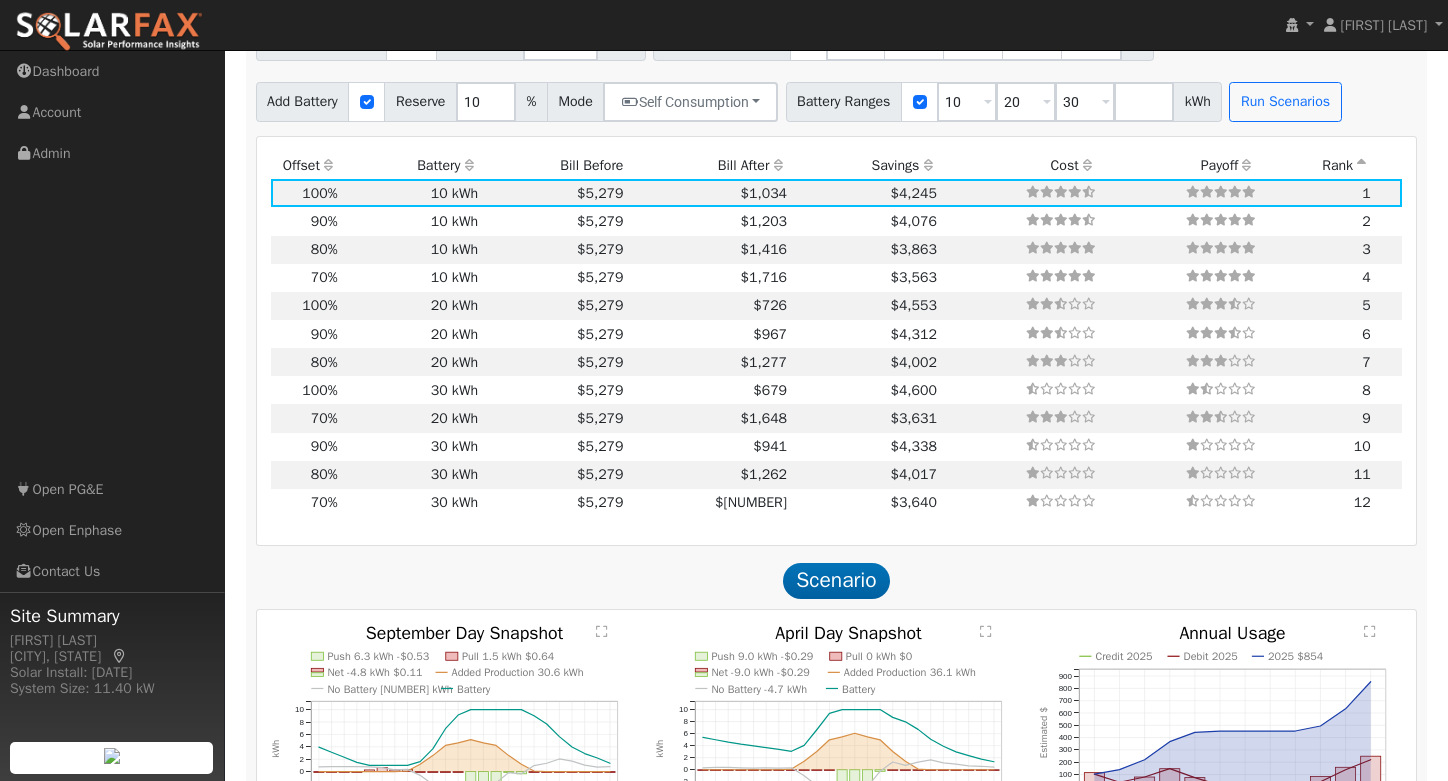 scroll, scrollTop: 1180, scrollLeft: 0, axis: vertical 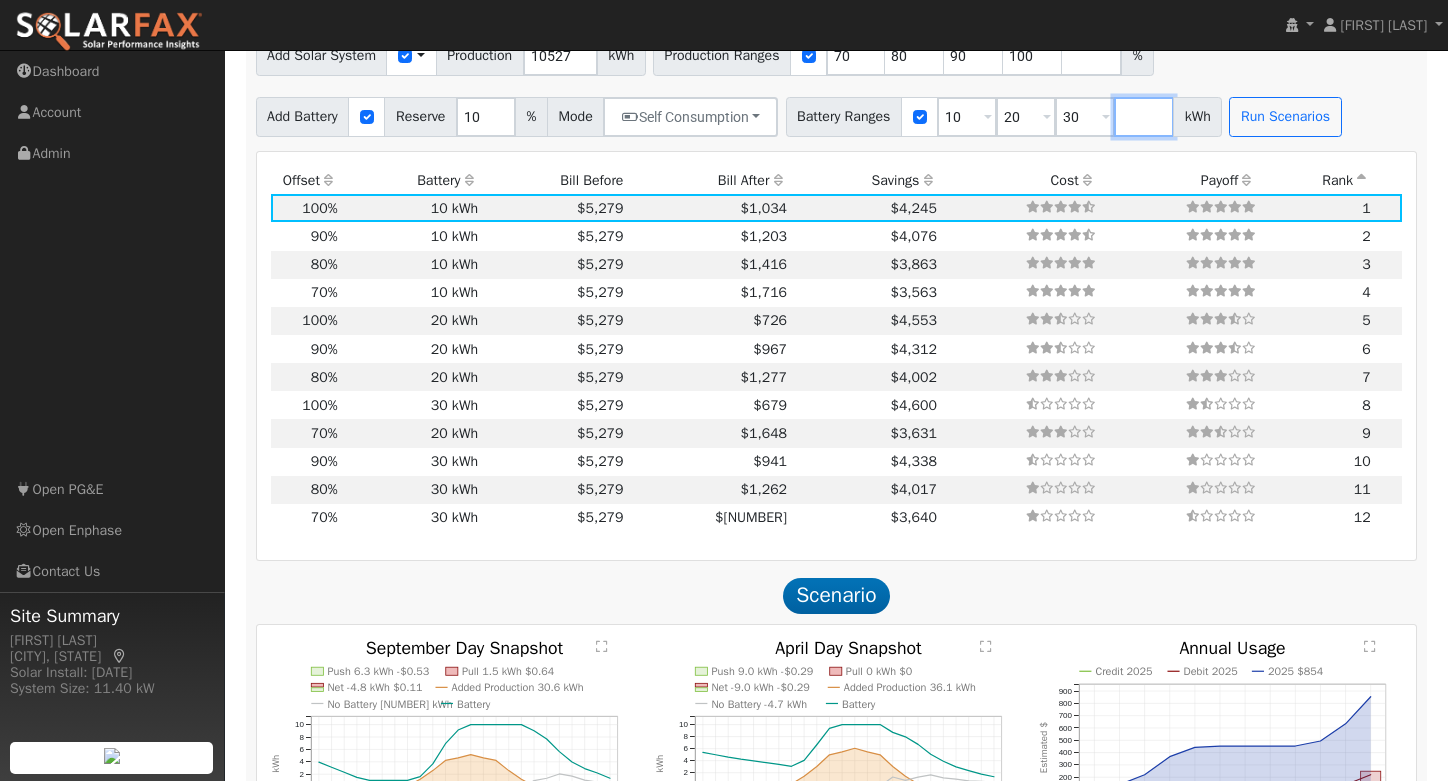 click at bounding box center [1144, 117] 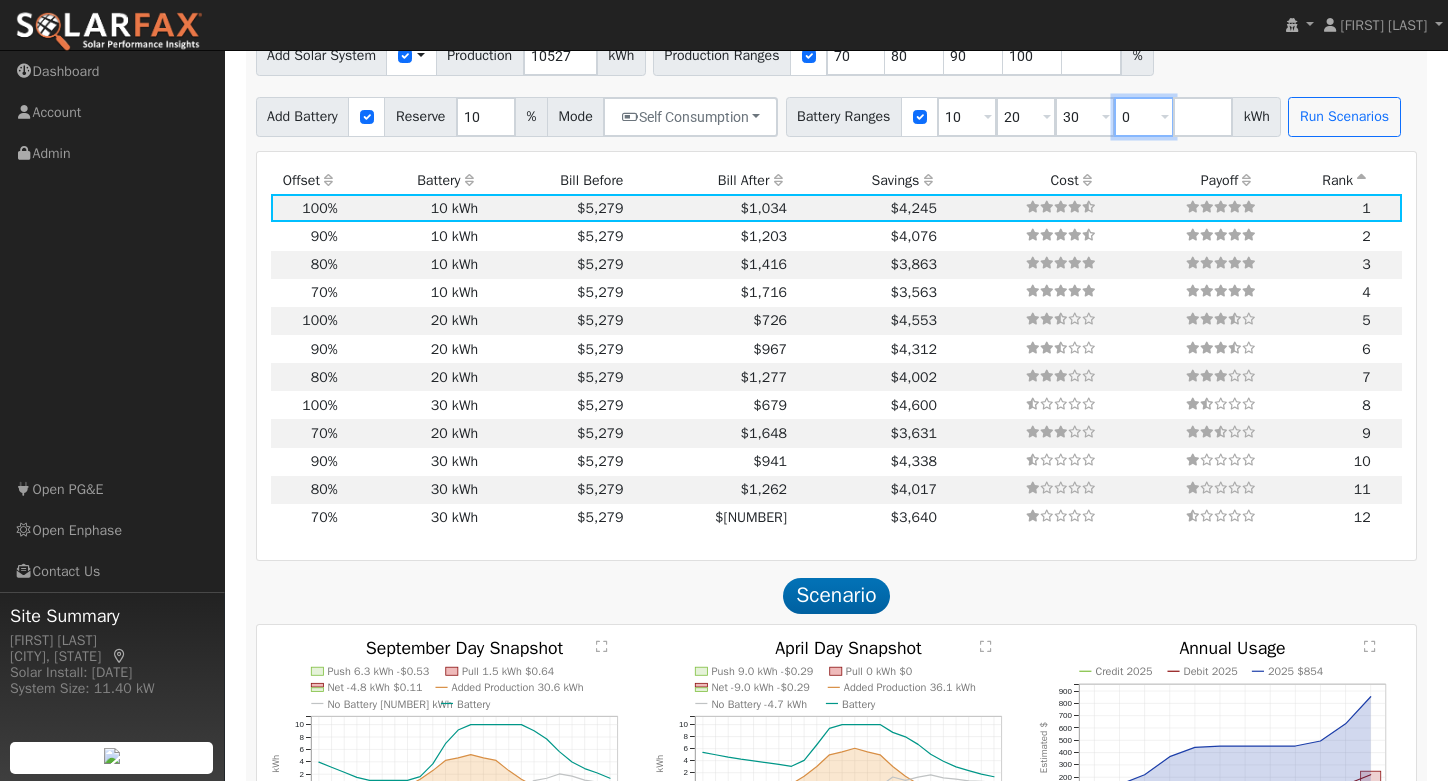 type on "0" 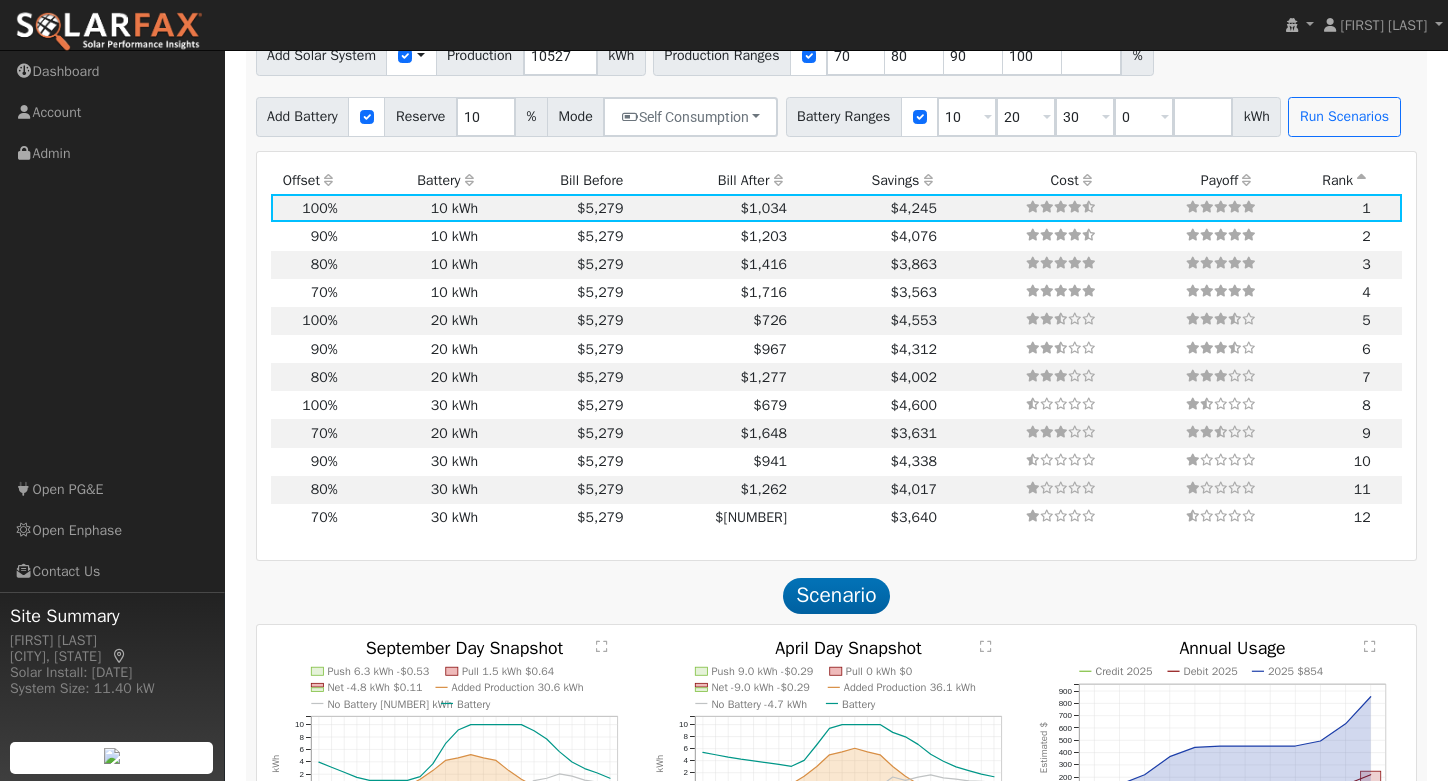 type on "0" 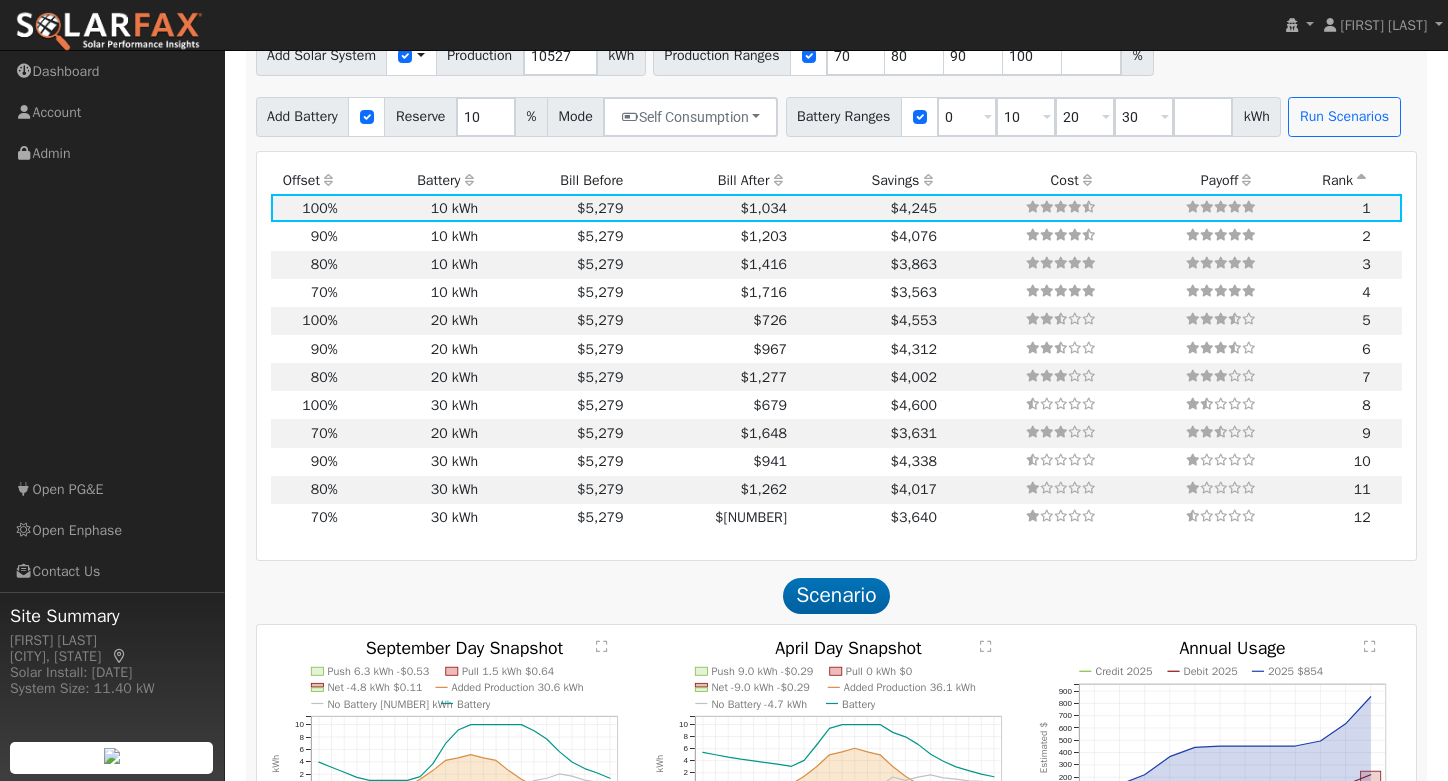 click on "Add Battery Reserve 10 % Mode Self Consumption Self Consumption Peak Savings ACC High Value Push Backup Battery Ranges 0 Overrides Reserve % Mode None None Self Consumption Peak Savings ACC High Value Push Backup 10 Overrides Reserve % Mode None None Self Consumption Peak Savings ACC High Value Push Backup 20 Overrides Reserve % Mode None None Self Consumption Peak Savings ACC High Value Push Backup 30 Overrides Reserve % Mode None None Self Consumption Peak Savings ACC High Value Push Backup kWh Run Scenarios" at bounding box center (836, 113) 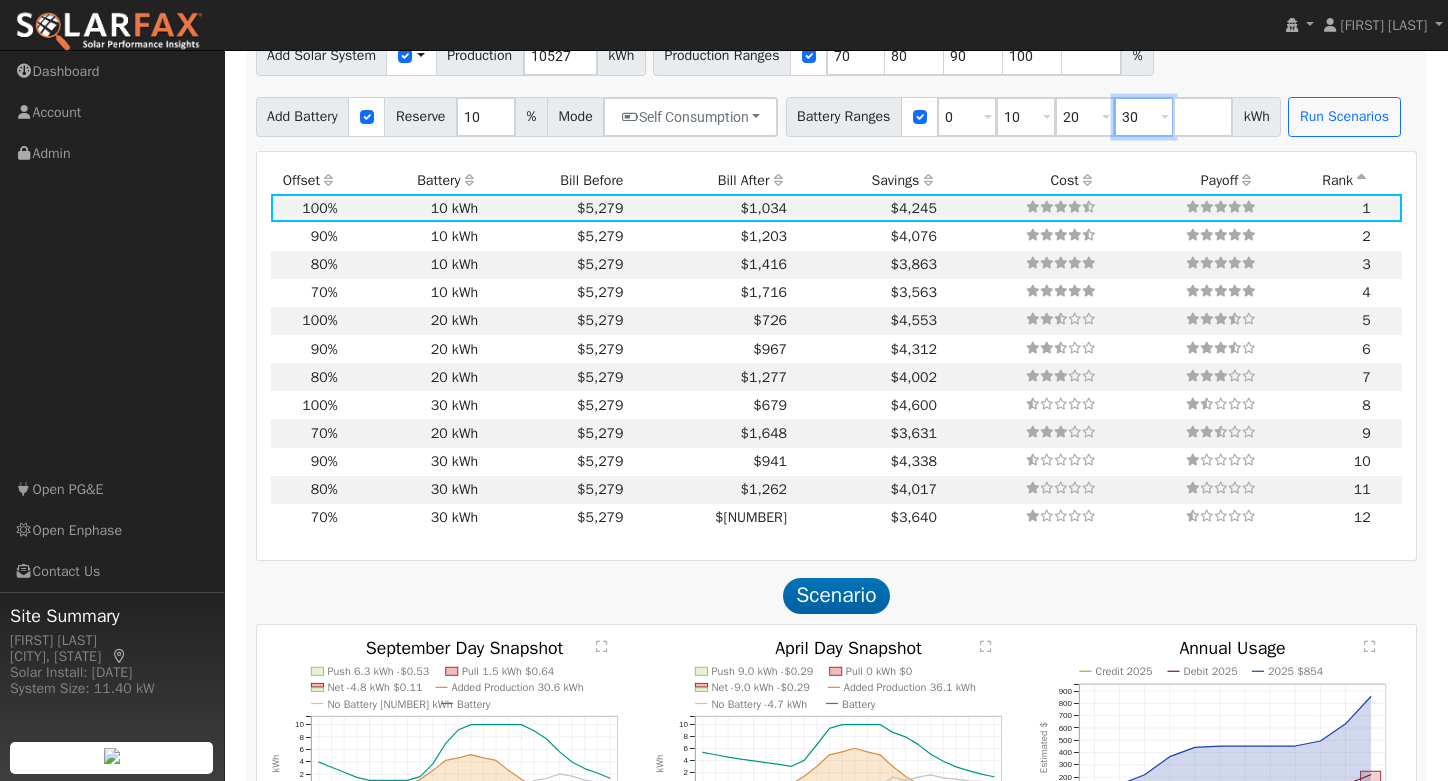 drag, startPoint x: 1151, startPoint y: 129, endPoint x: 1176, endPoint y: 127, distance: 25.079872 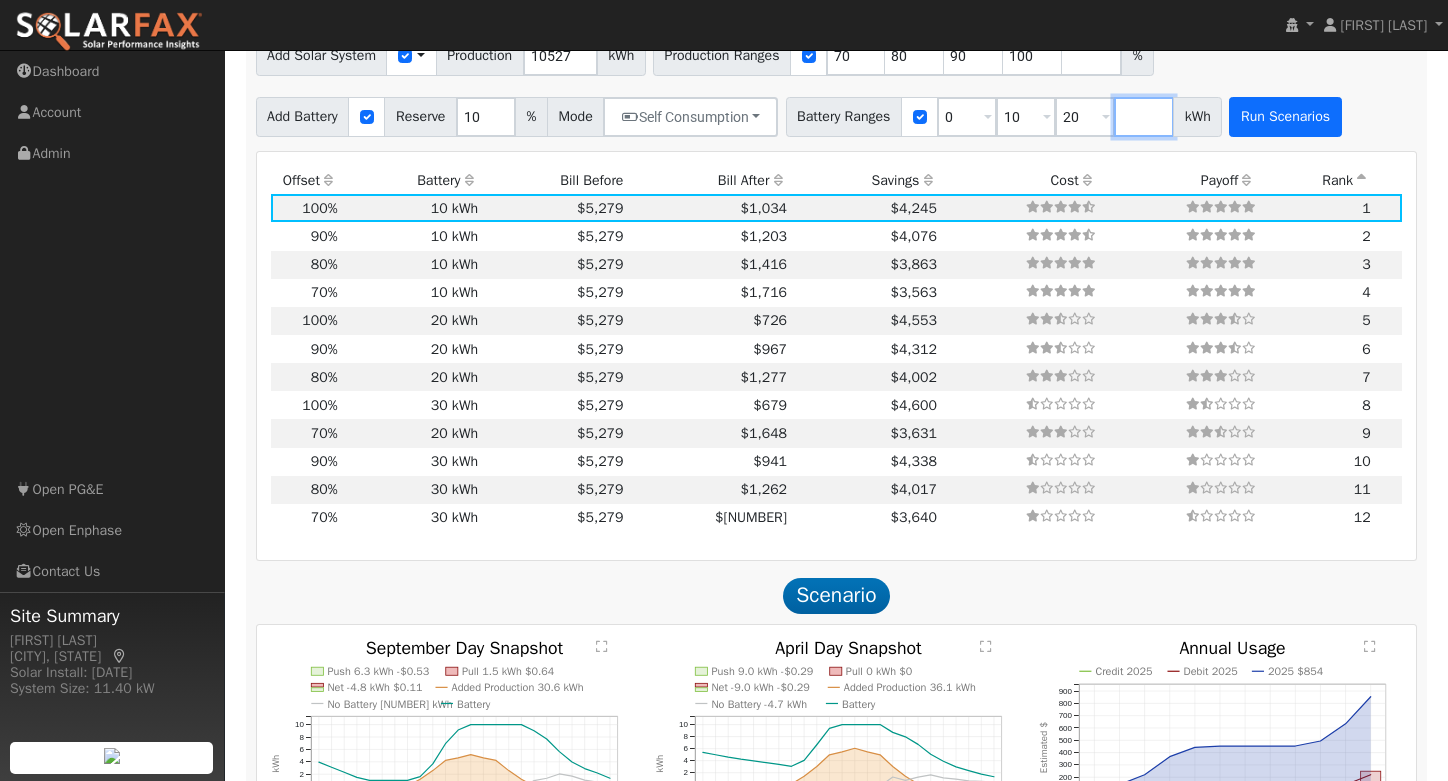 type 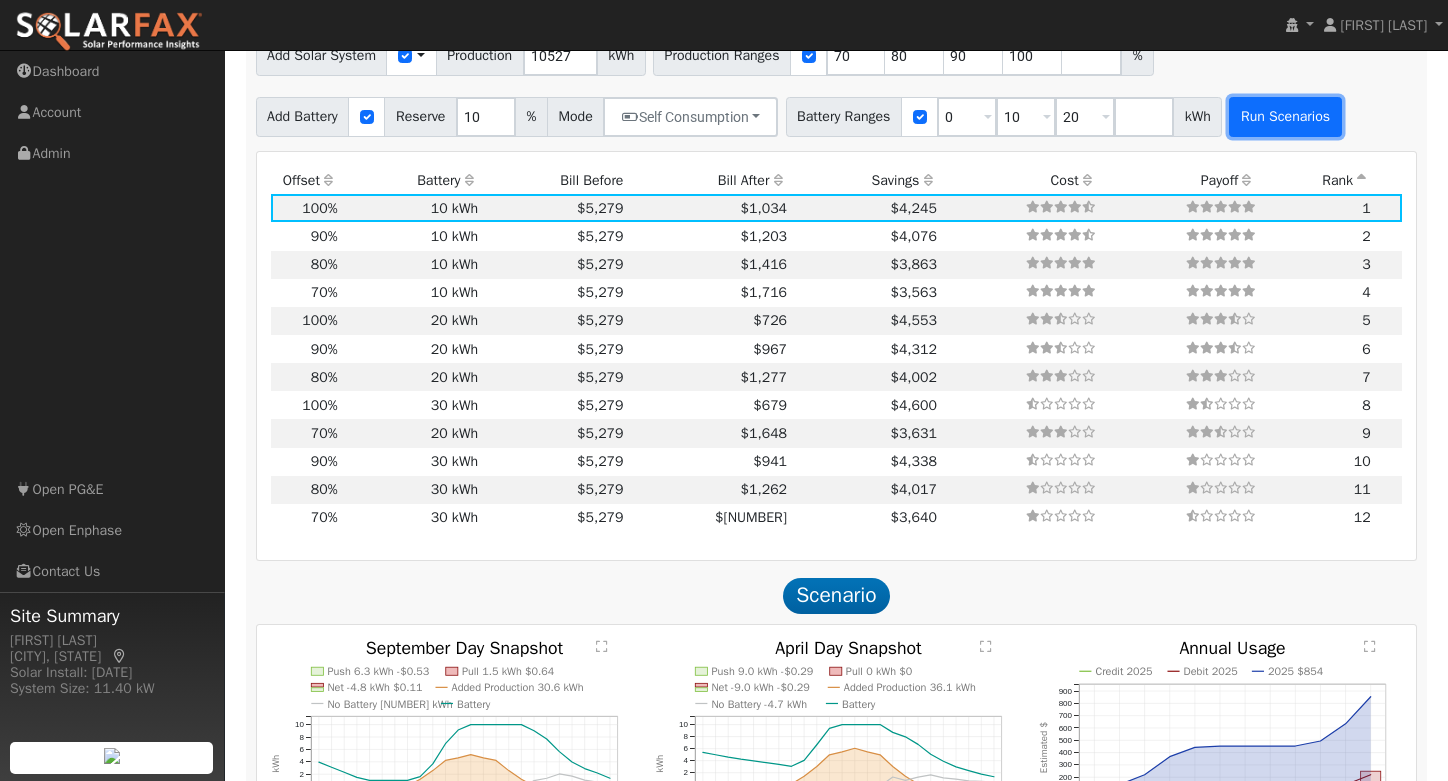 click on "Run Scenarios" at bounding box center (1285, 117) 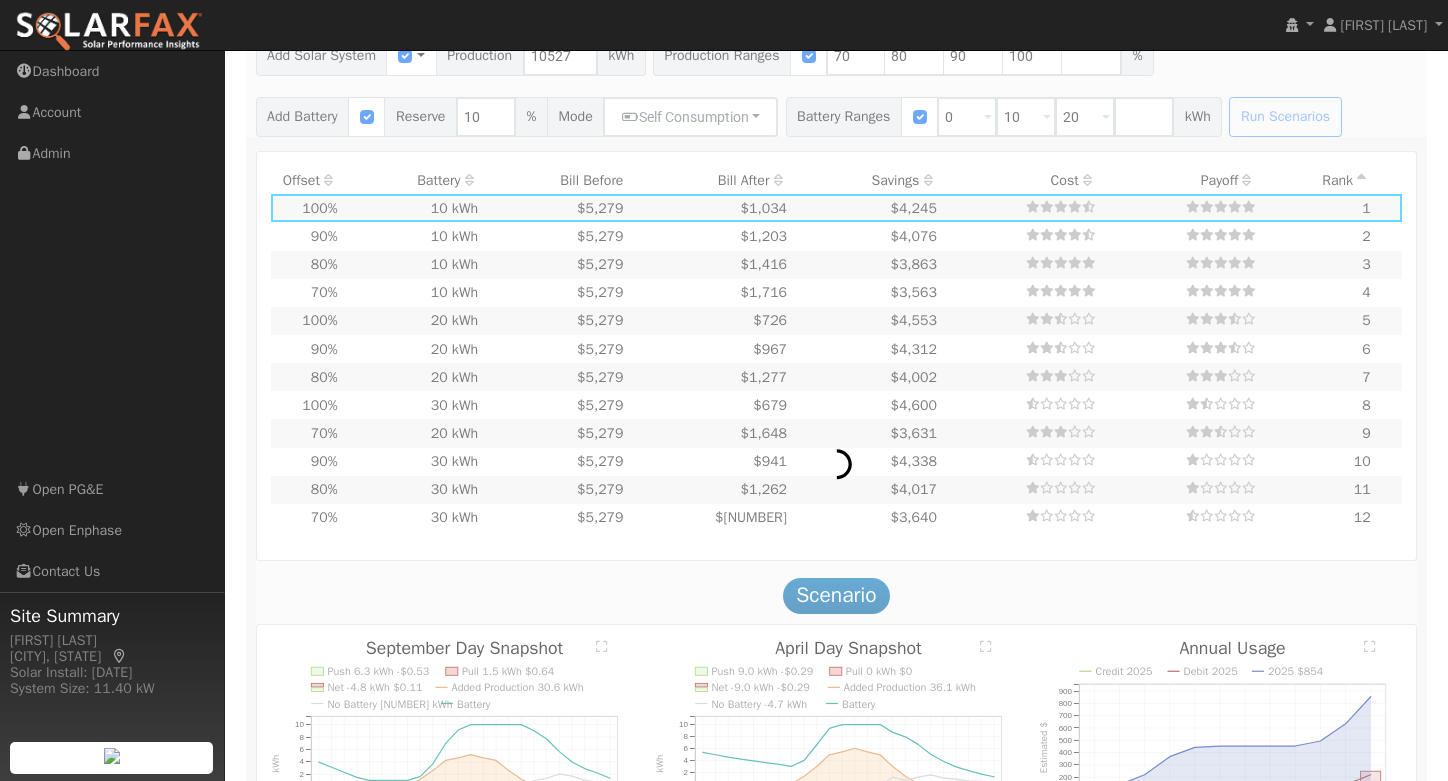 type on "4.9" 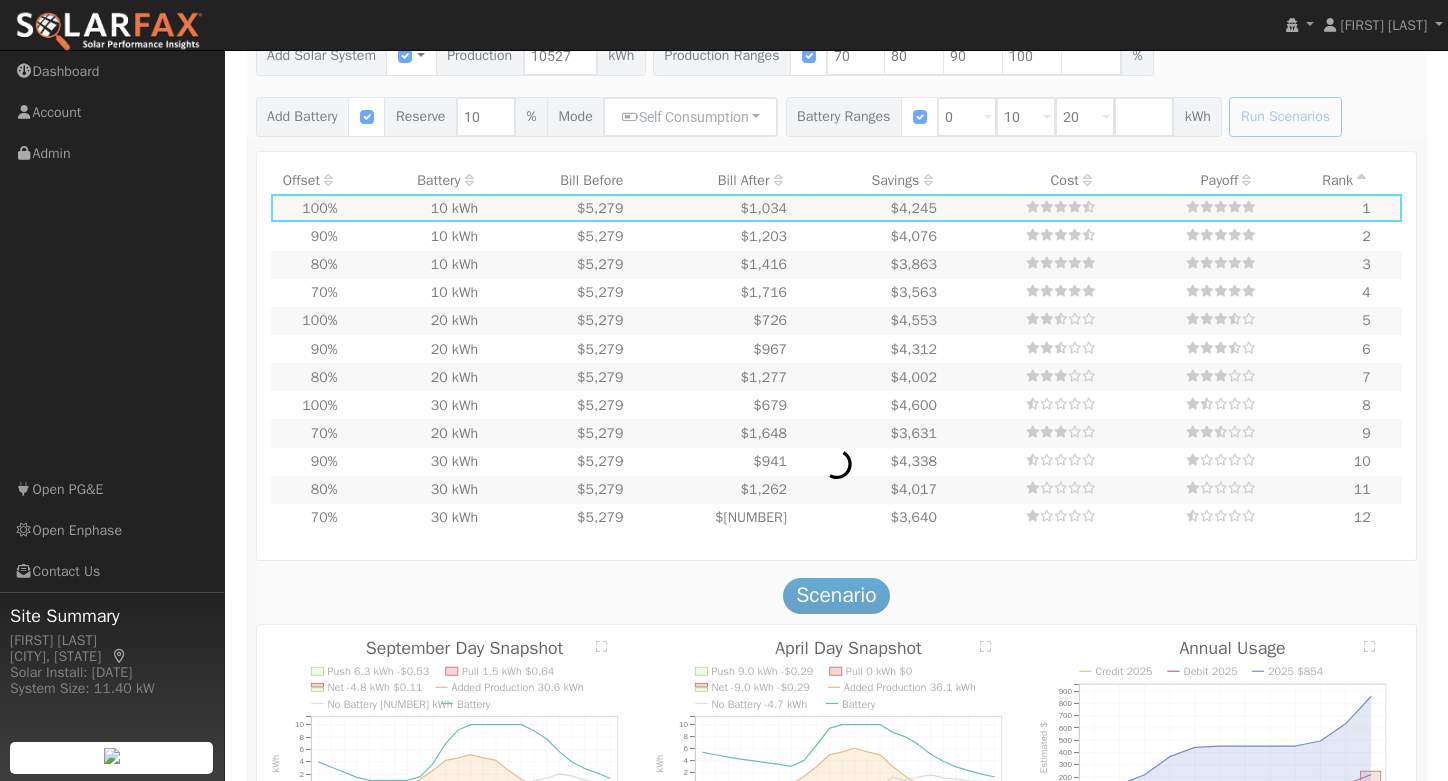 type on "$[NUMBER]" 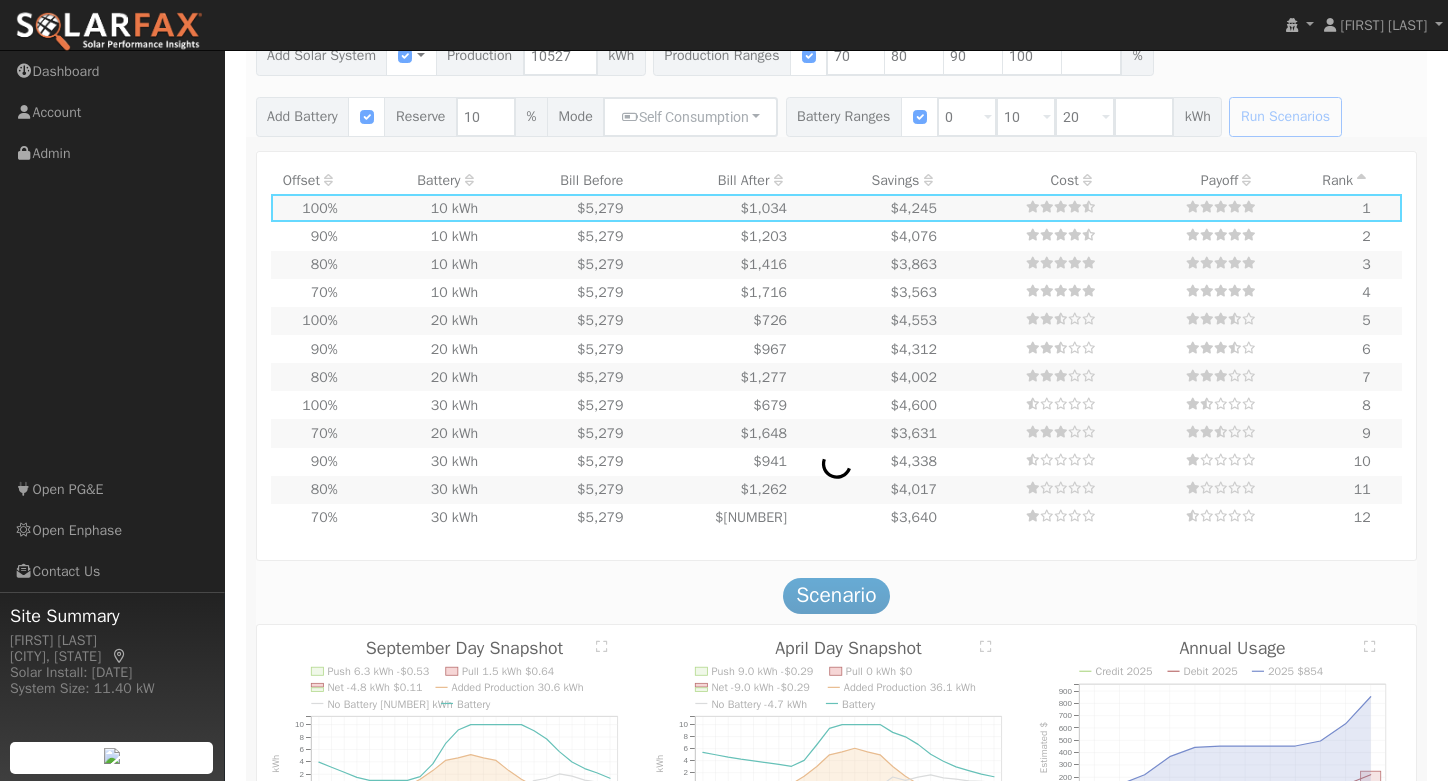 type on "$[NUMBER]" 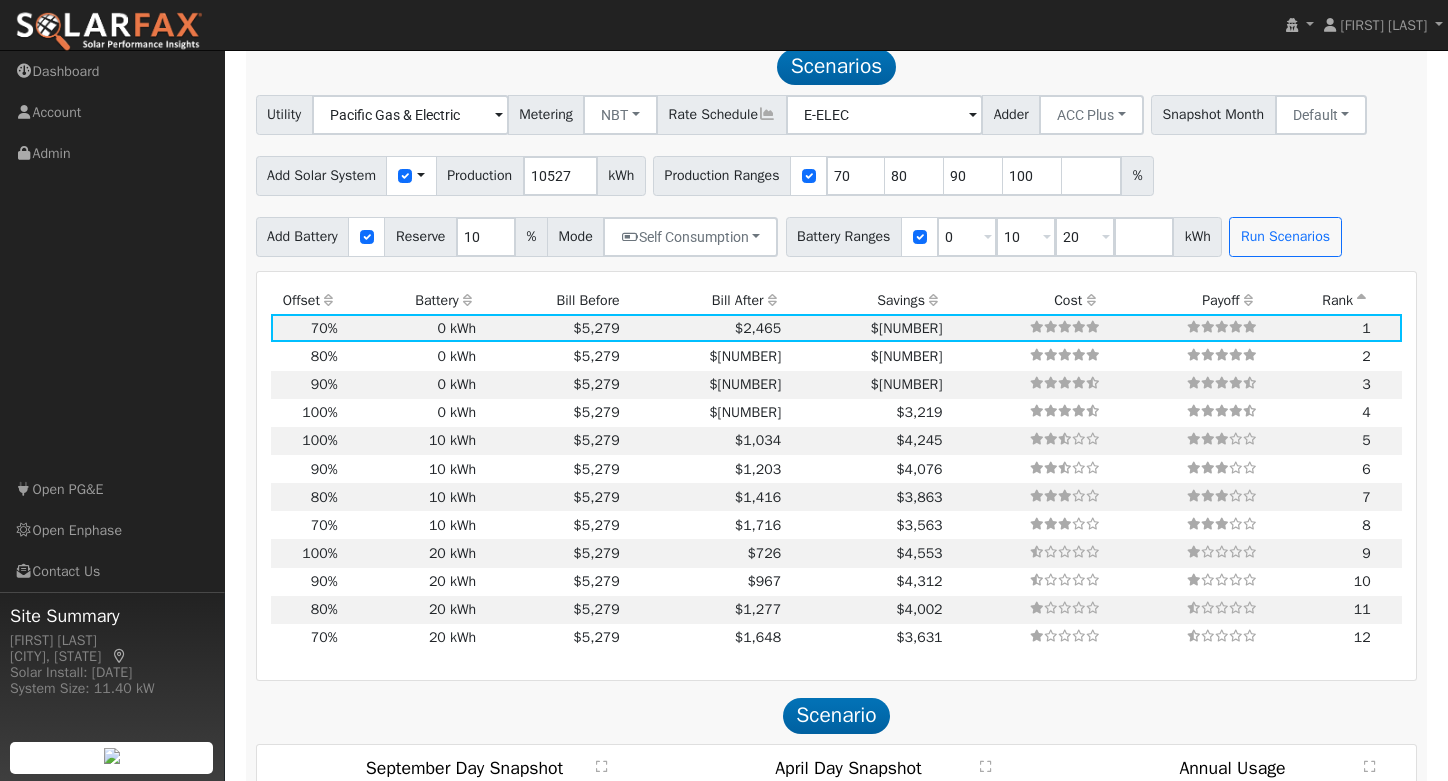 scroll, scrollTop: 1053, scrollLeft: 0, axis: vertical 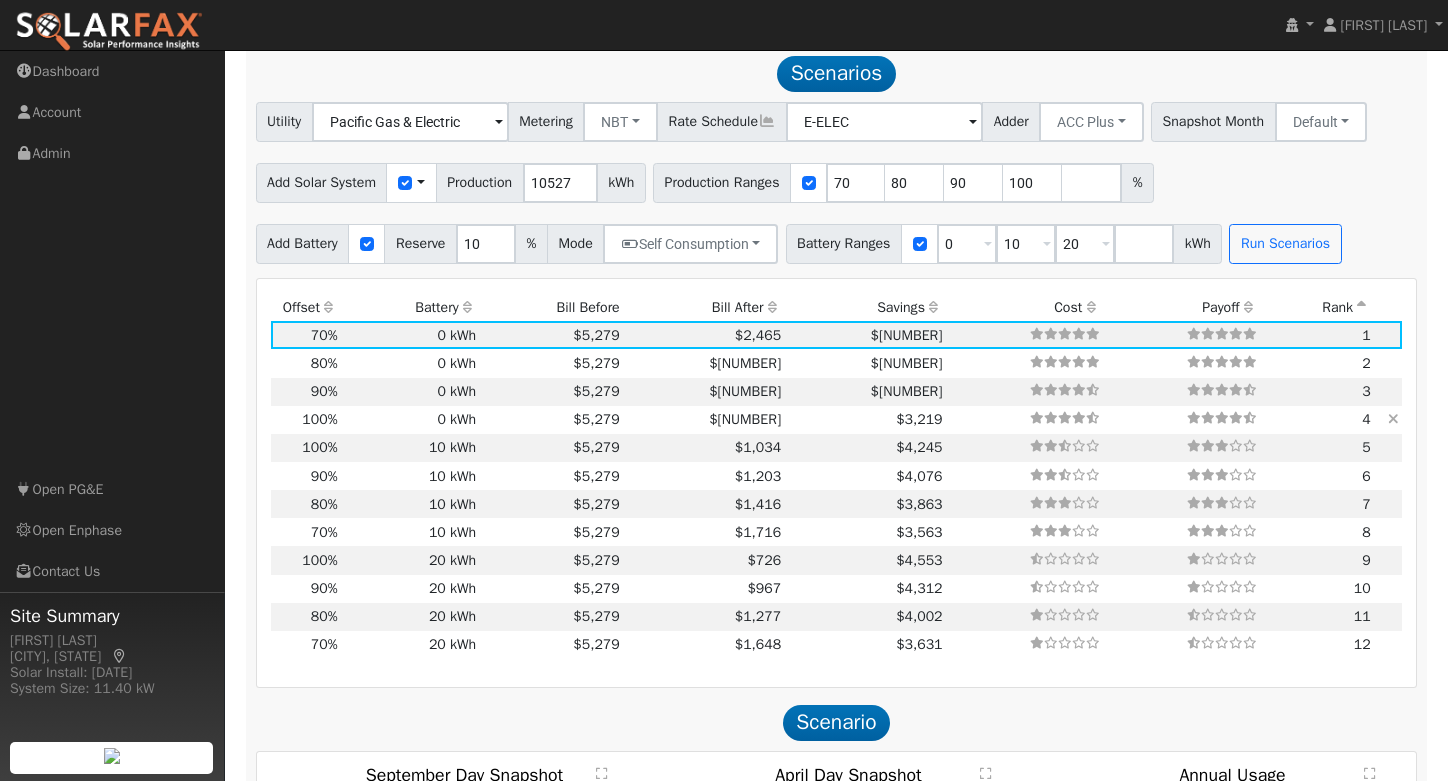 drag, startPoint x: 701, startPoint y: 427, endPoint x: 672, endPoint y: 427, distance: 29 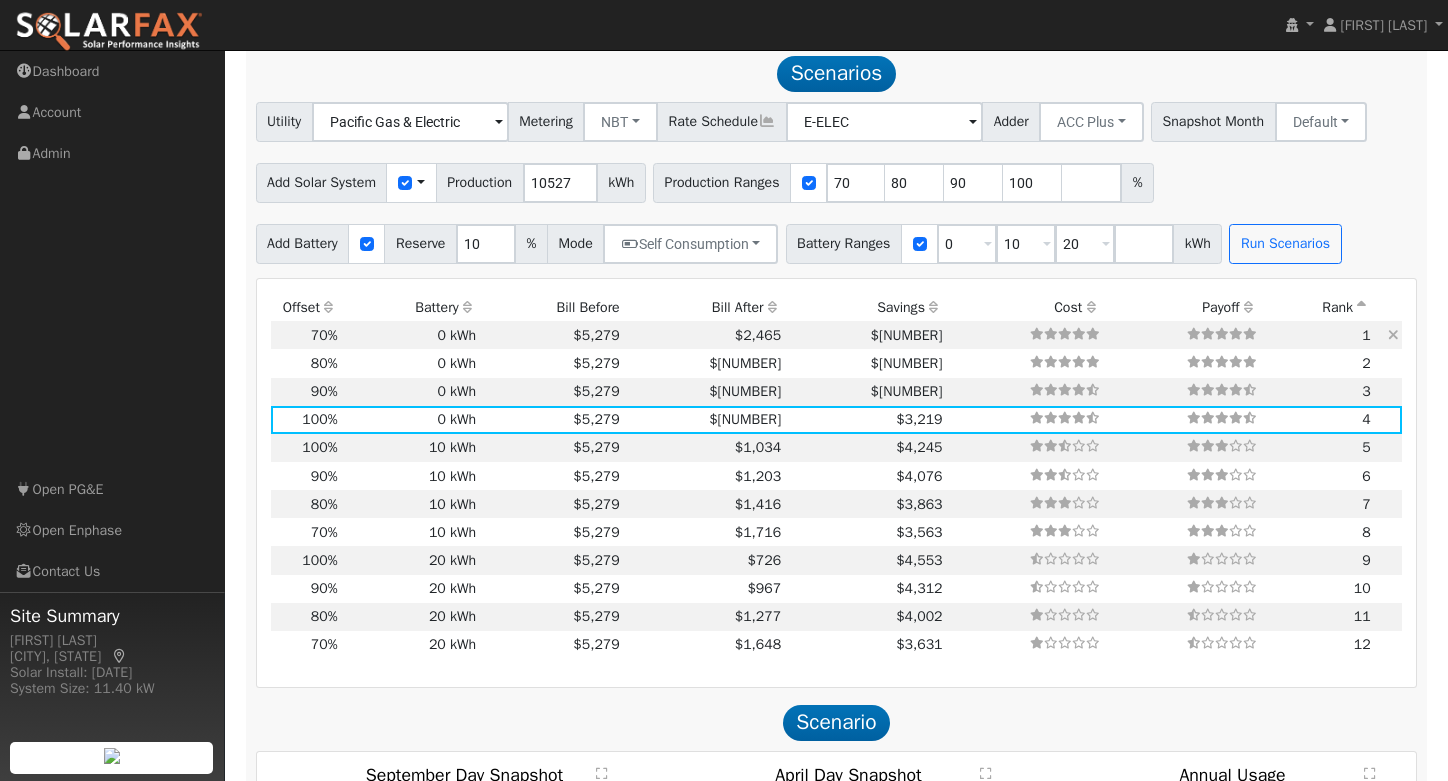 click on "$2,465" at bounding box center [703, 335] 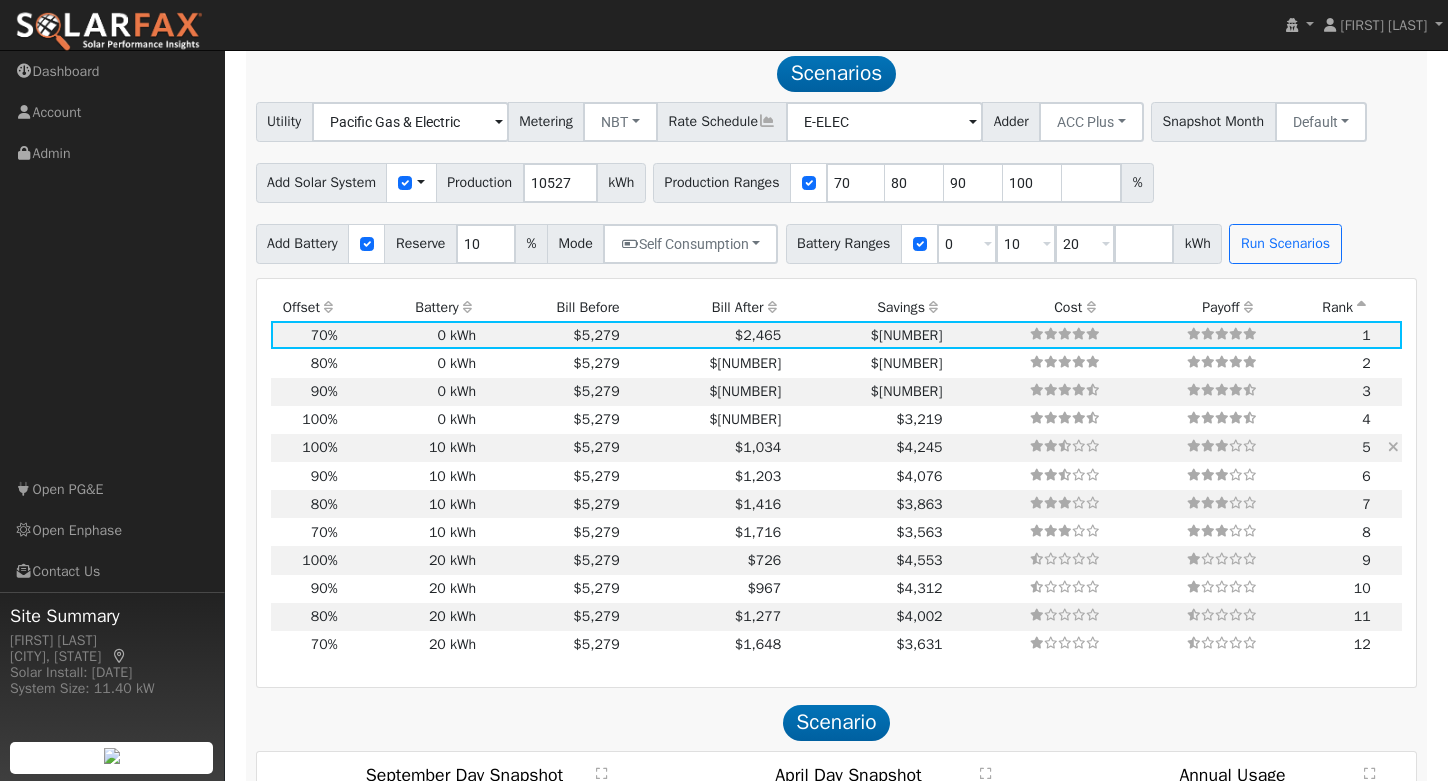 click on "$1,034" at bounding box center (703, 448) 